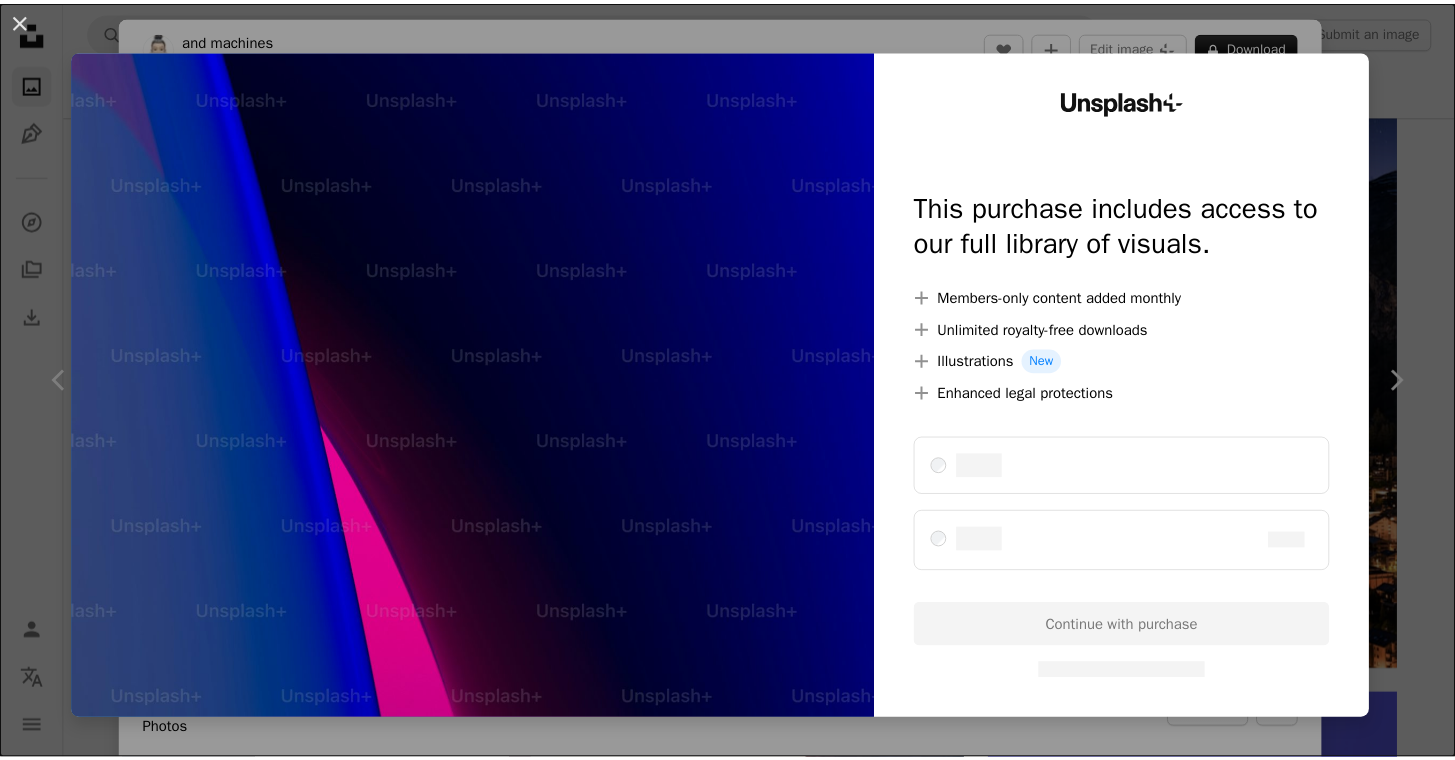scroll, scrollTop: 15224, scrollLeft: 0, axis: vertical 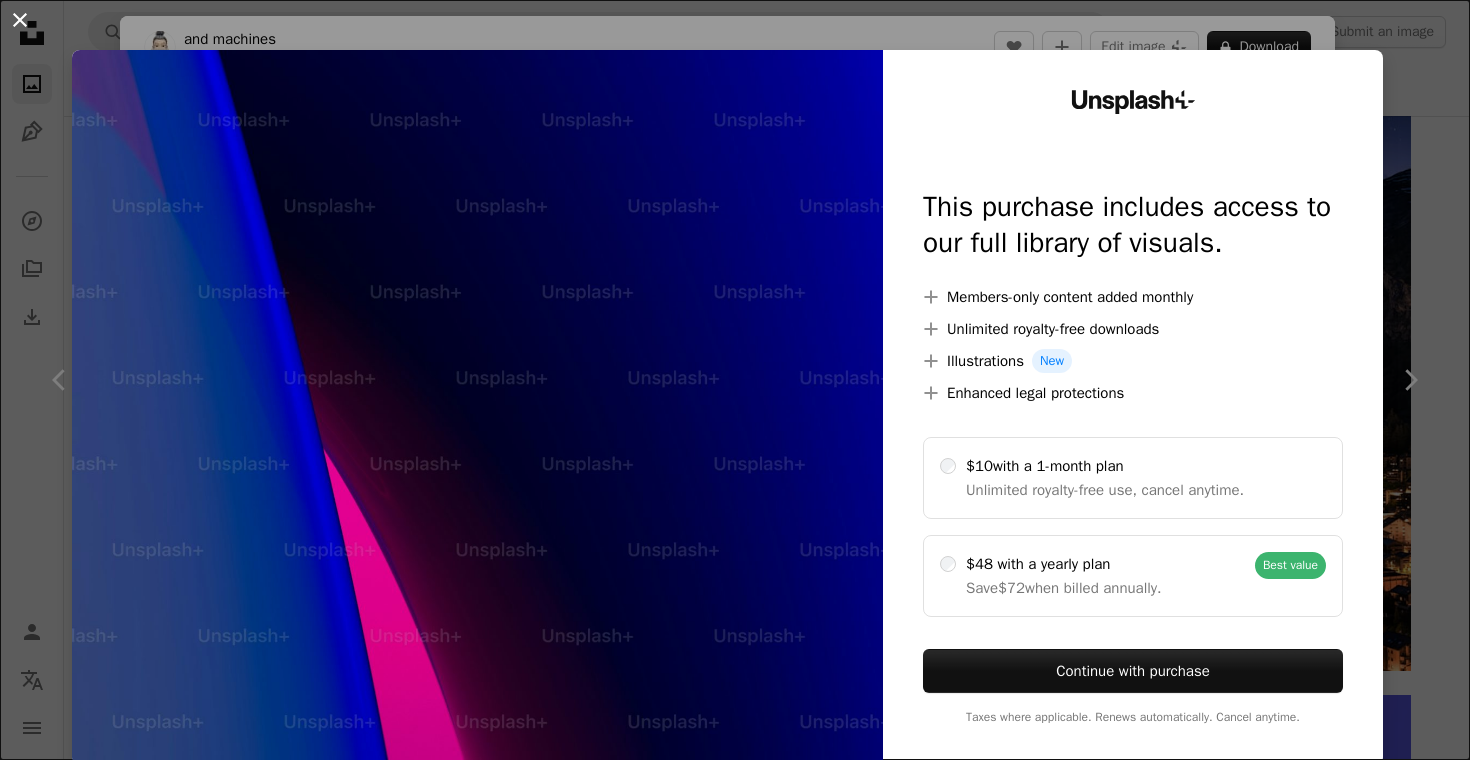 click on "An X shape" at bounding box center [20, 20] 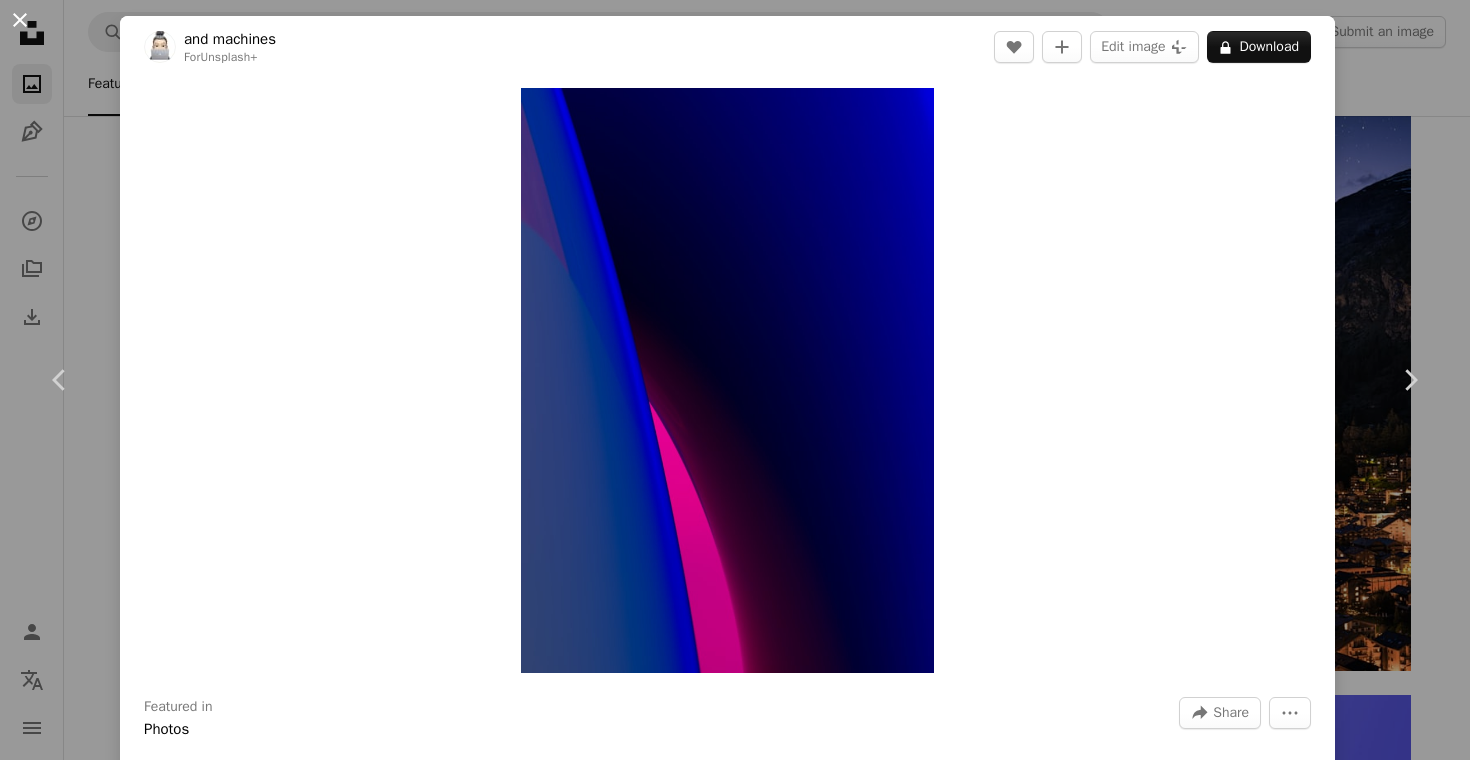 click on "An X shape" at bounding box center [20, 20] 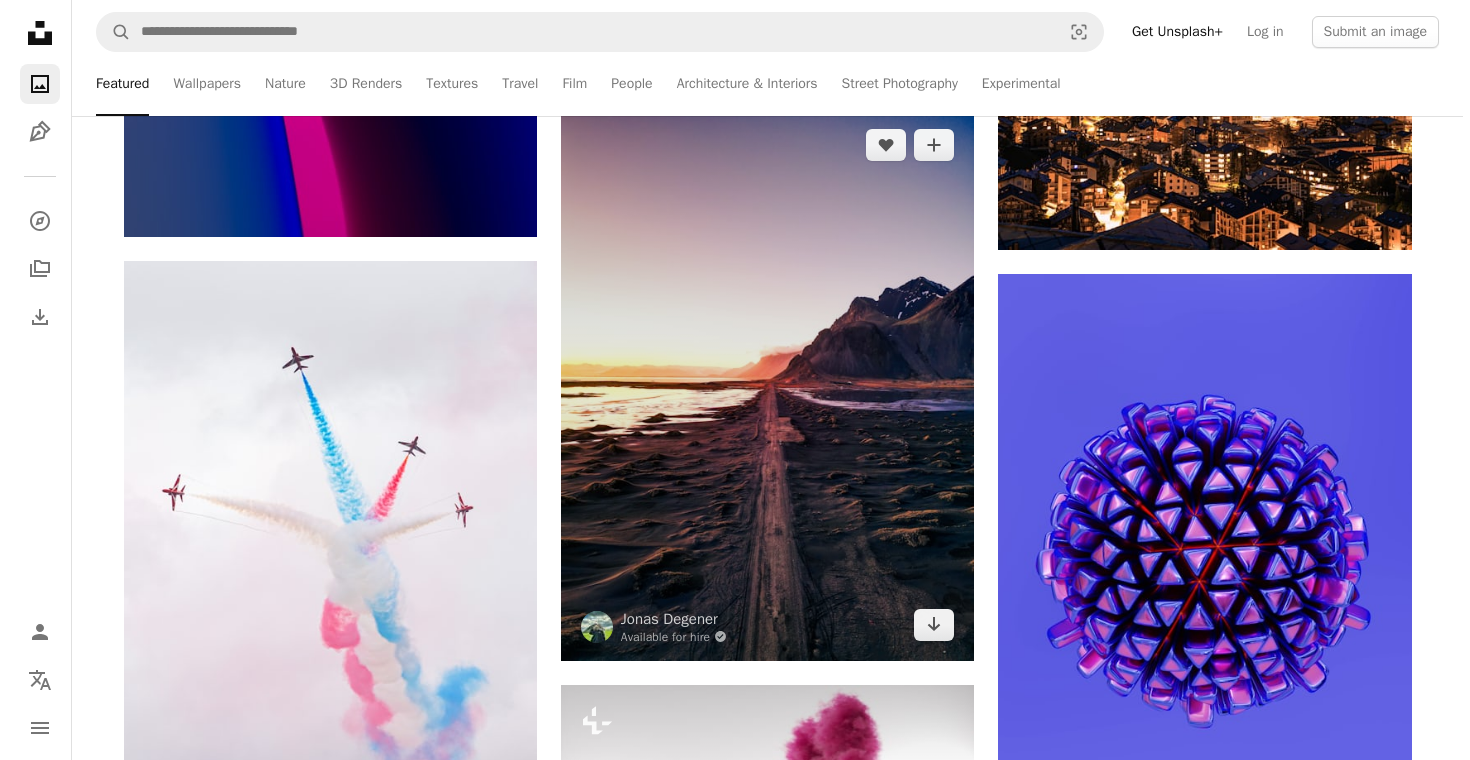 scroll, scrollTop: 15652, scrollLeft: 0, axis: vertical 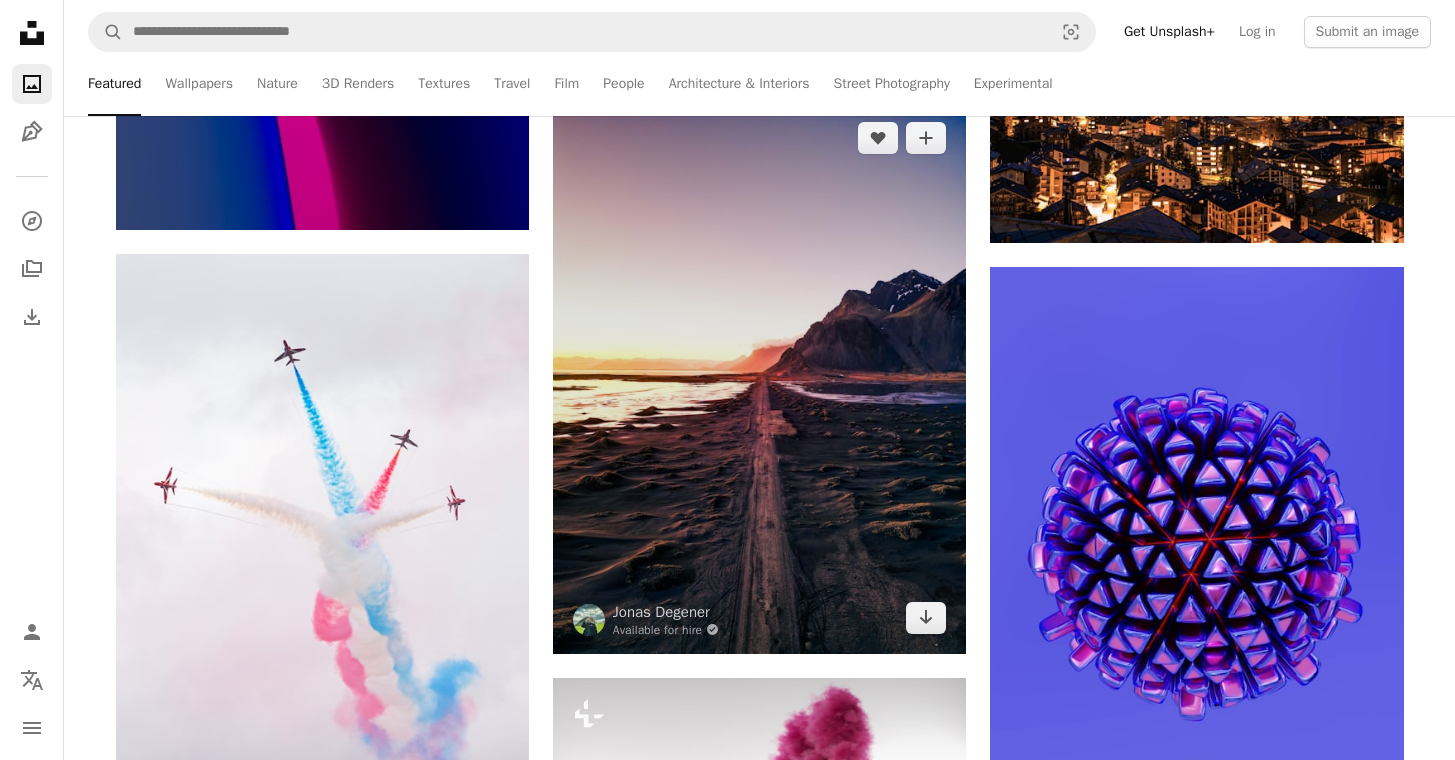 click at bounding box center (759, 377) 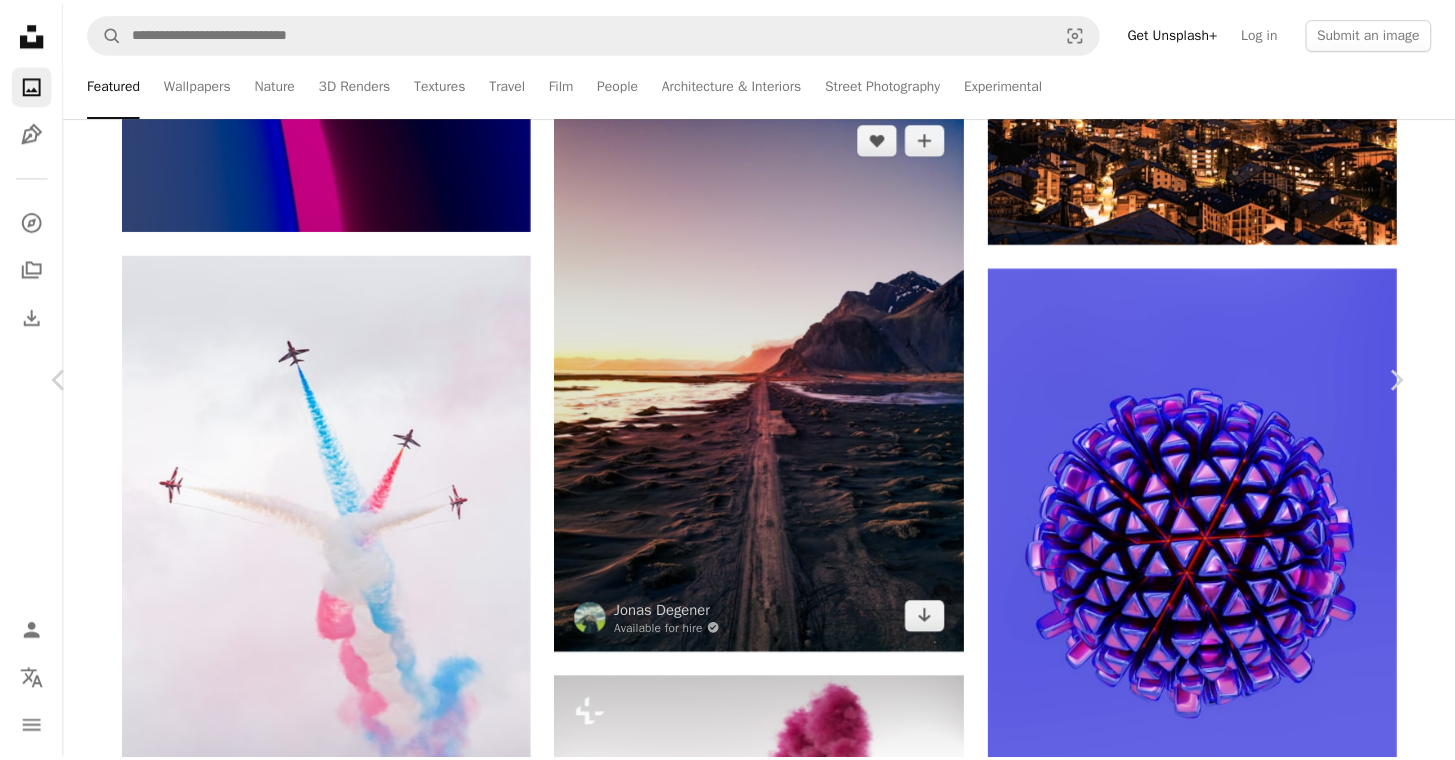 scroll, scrollTop: 4755, scrollLeft: 0, axis: vertical 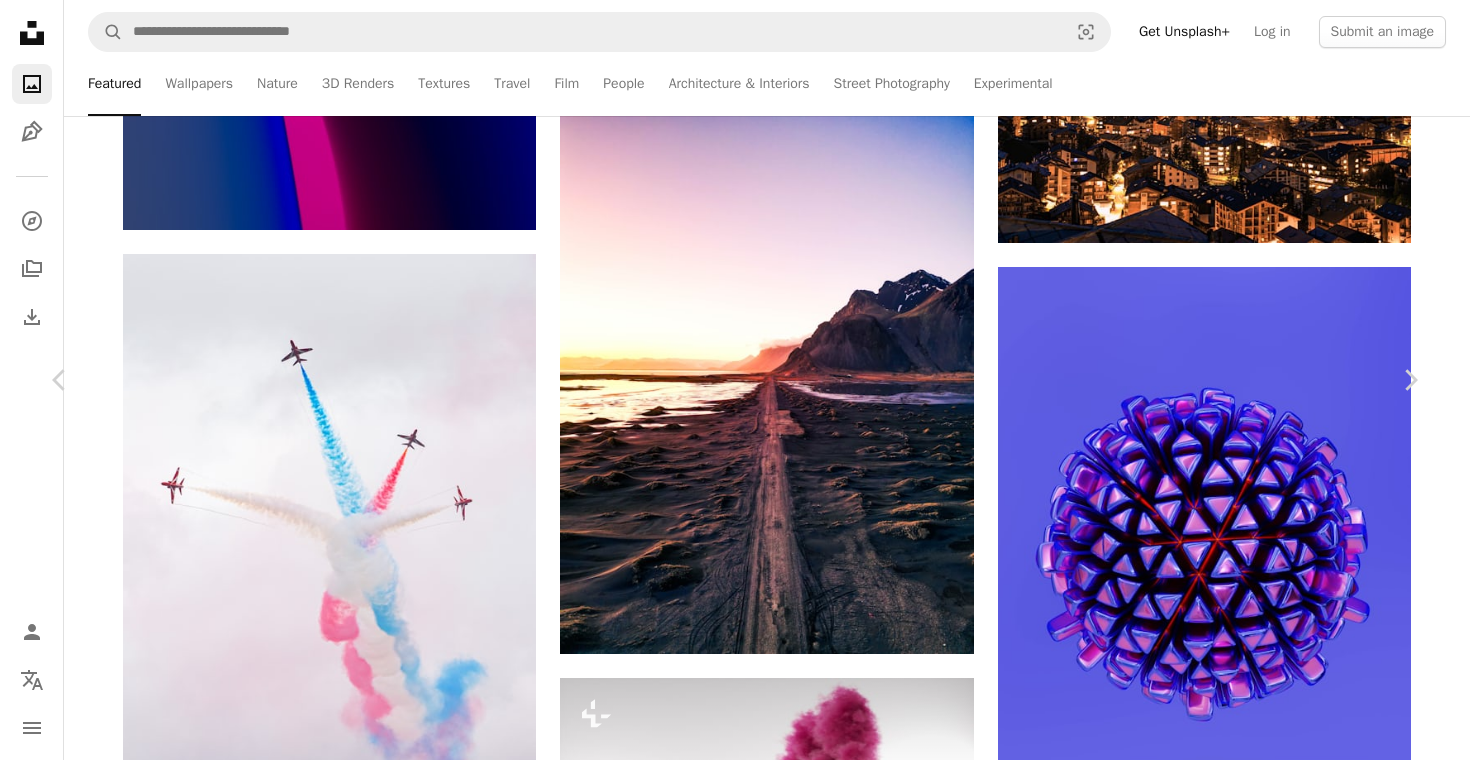 click on "An X shape" at bounding box center [20, 20] 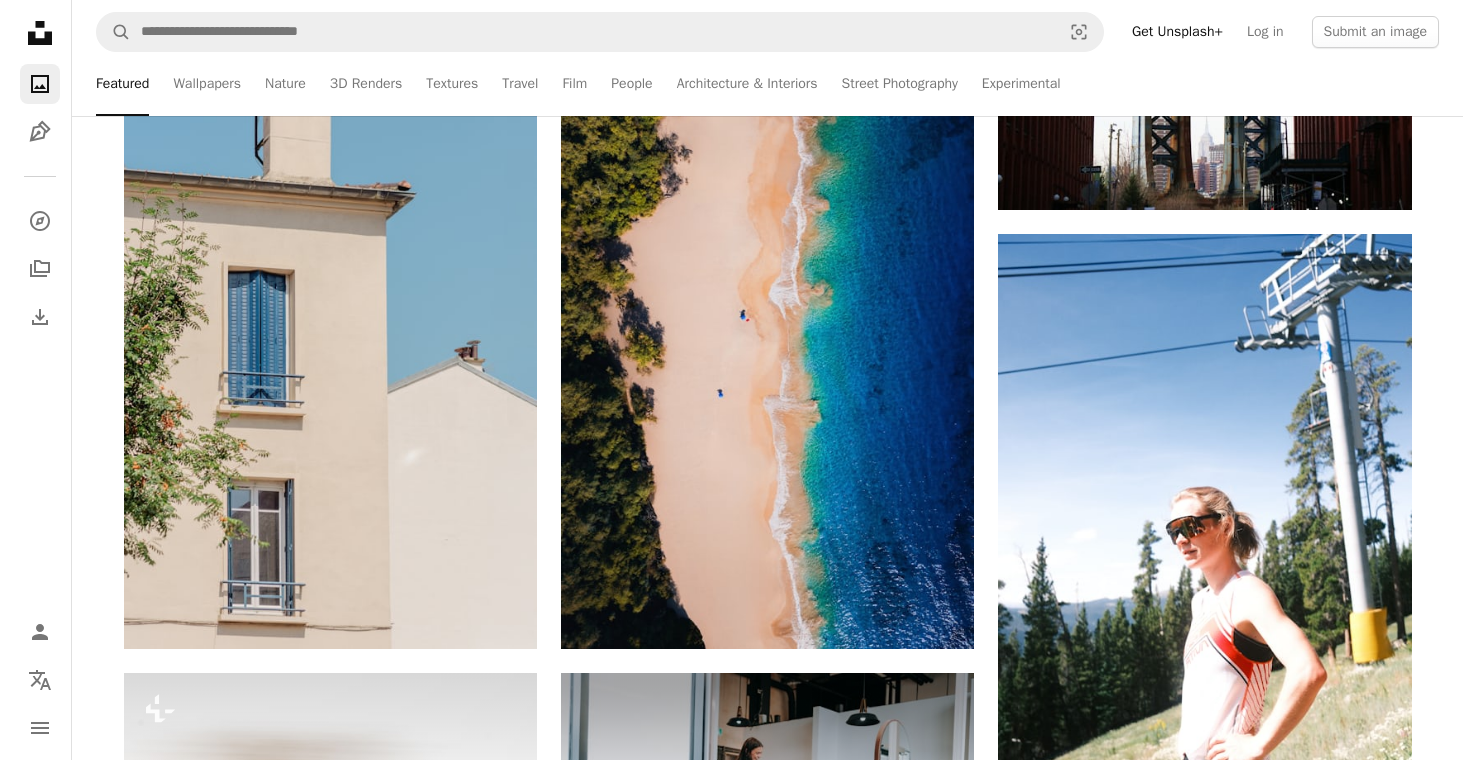 scroll, scrollTop: 27497, scrollLeft: 0, axis: vertical 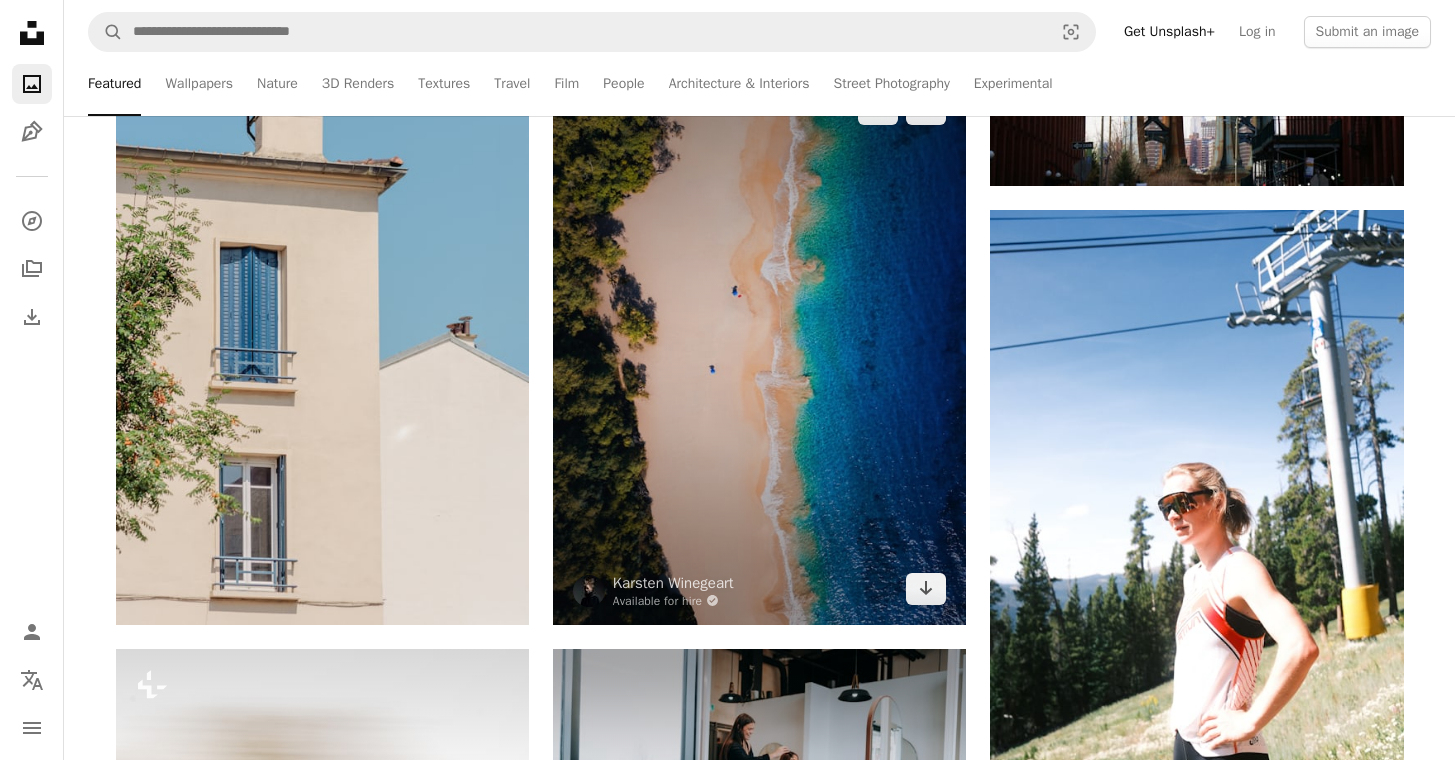 click at bounding box center (759, 348) 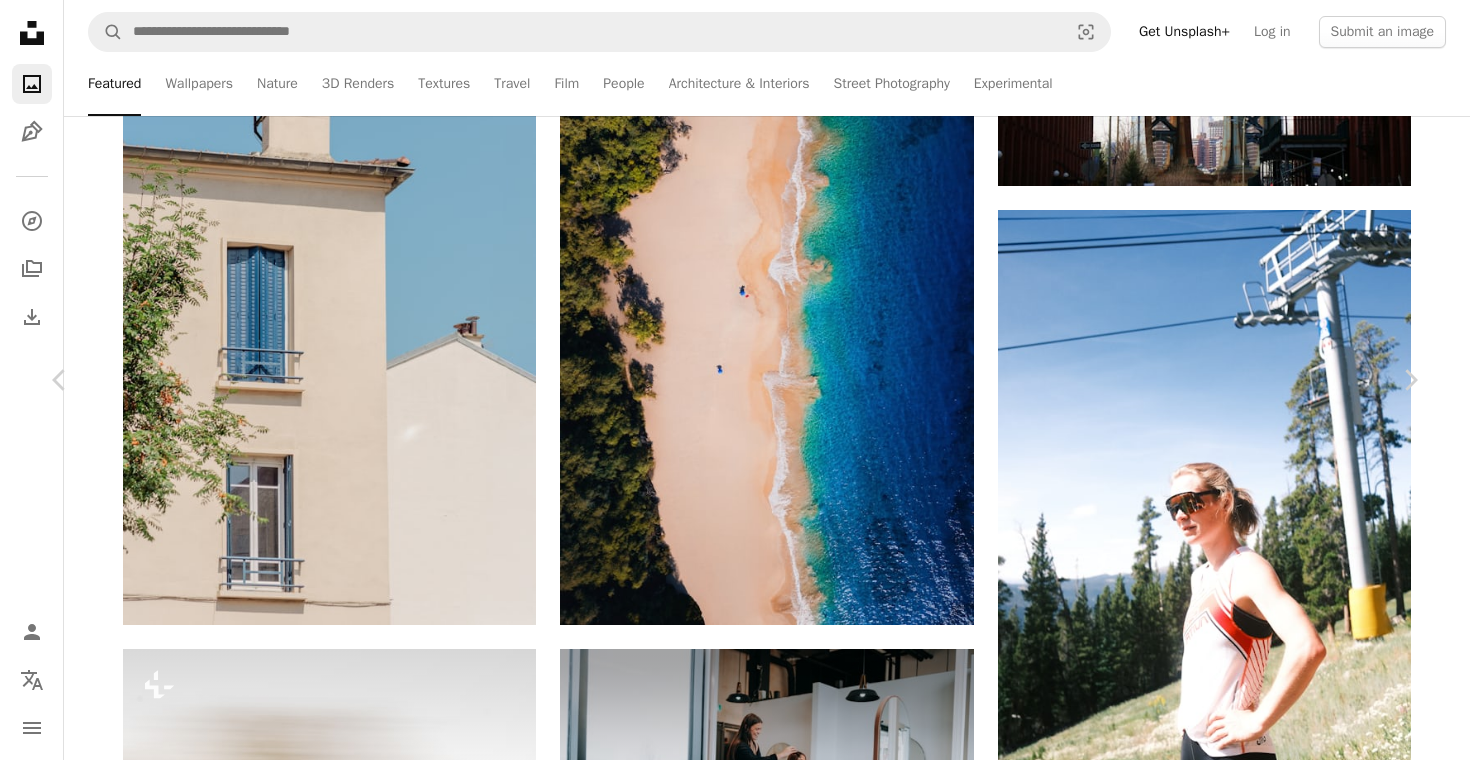 scroll, scrollTop: 6080, scrollLeft: 0, axis: vertical 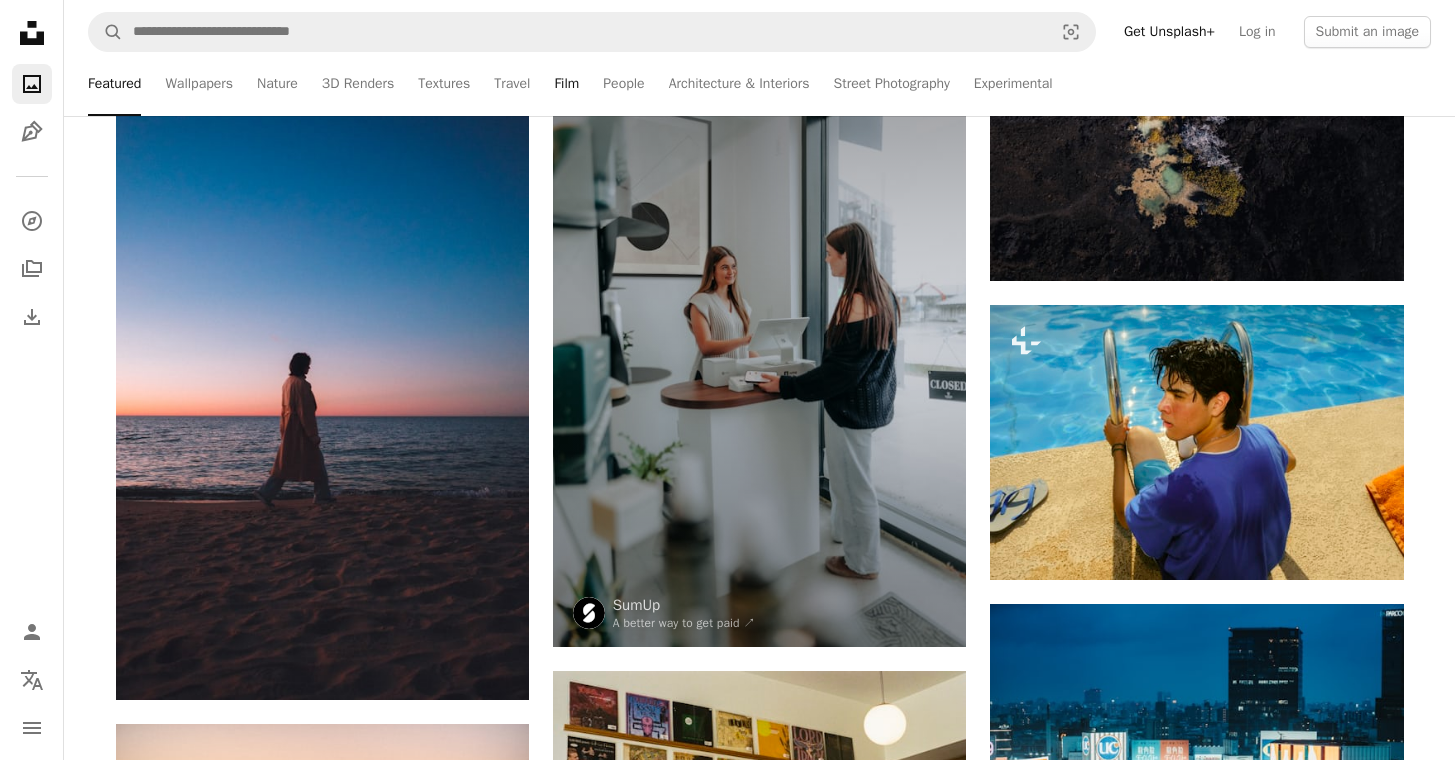 click on "Film" at bounding box center [566, 84] 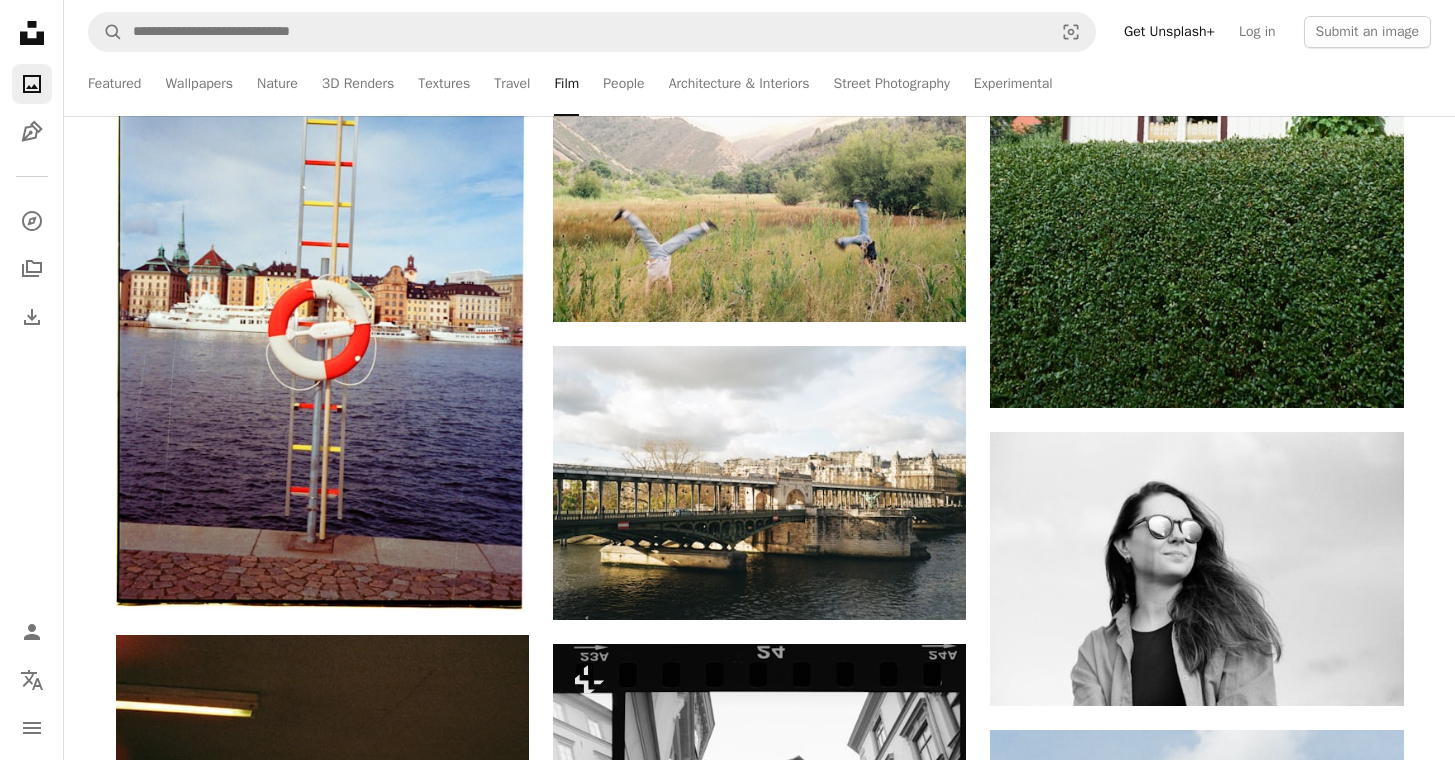 scroll, scrollTop: 3617, scrollLeft: 0, axis: vertical 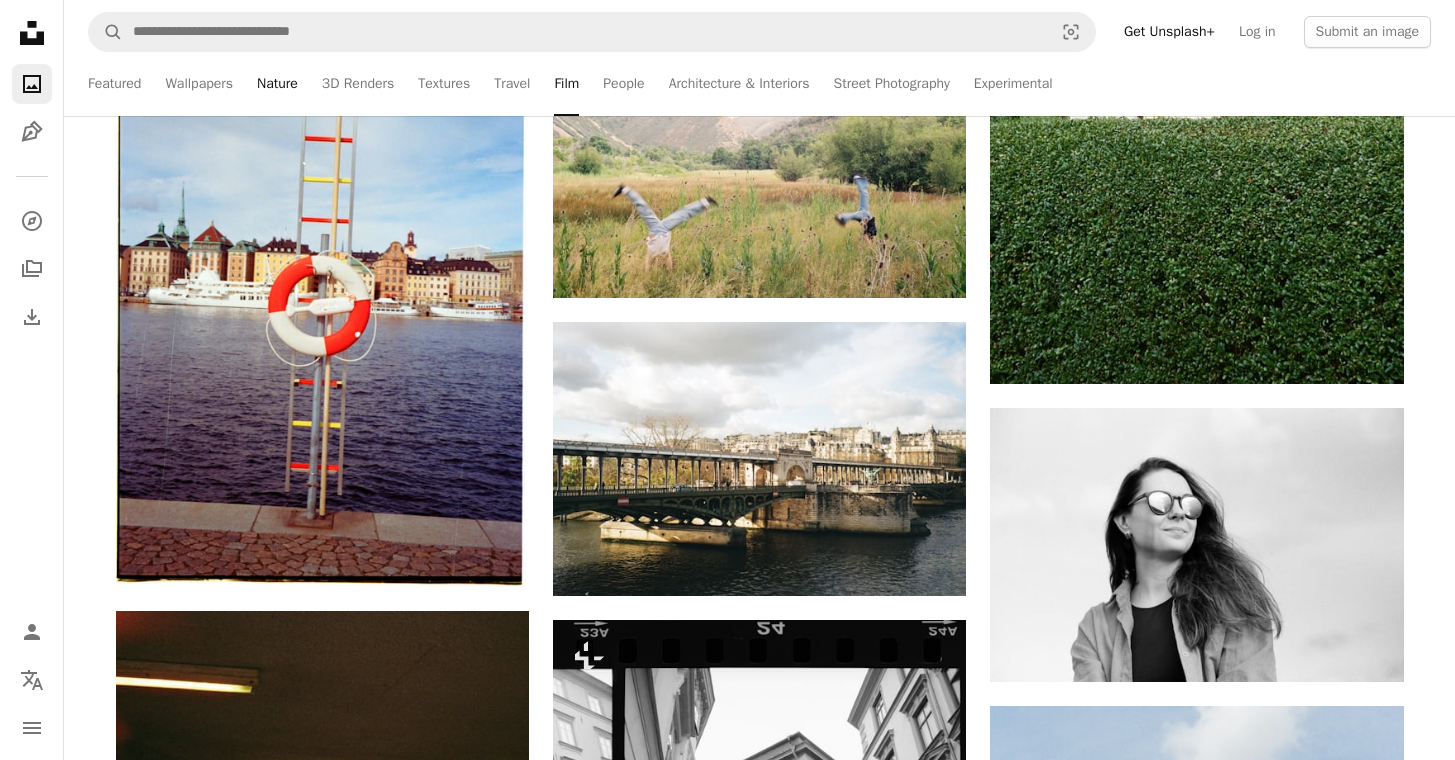click on "Nature" at bounding box center [277, 84] 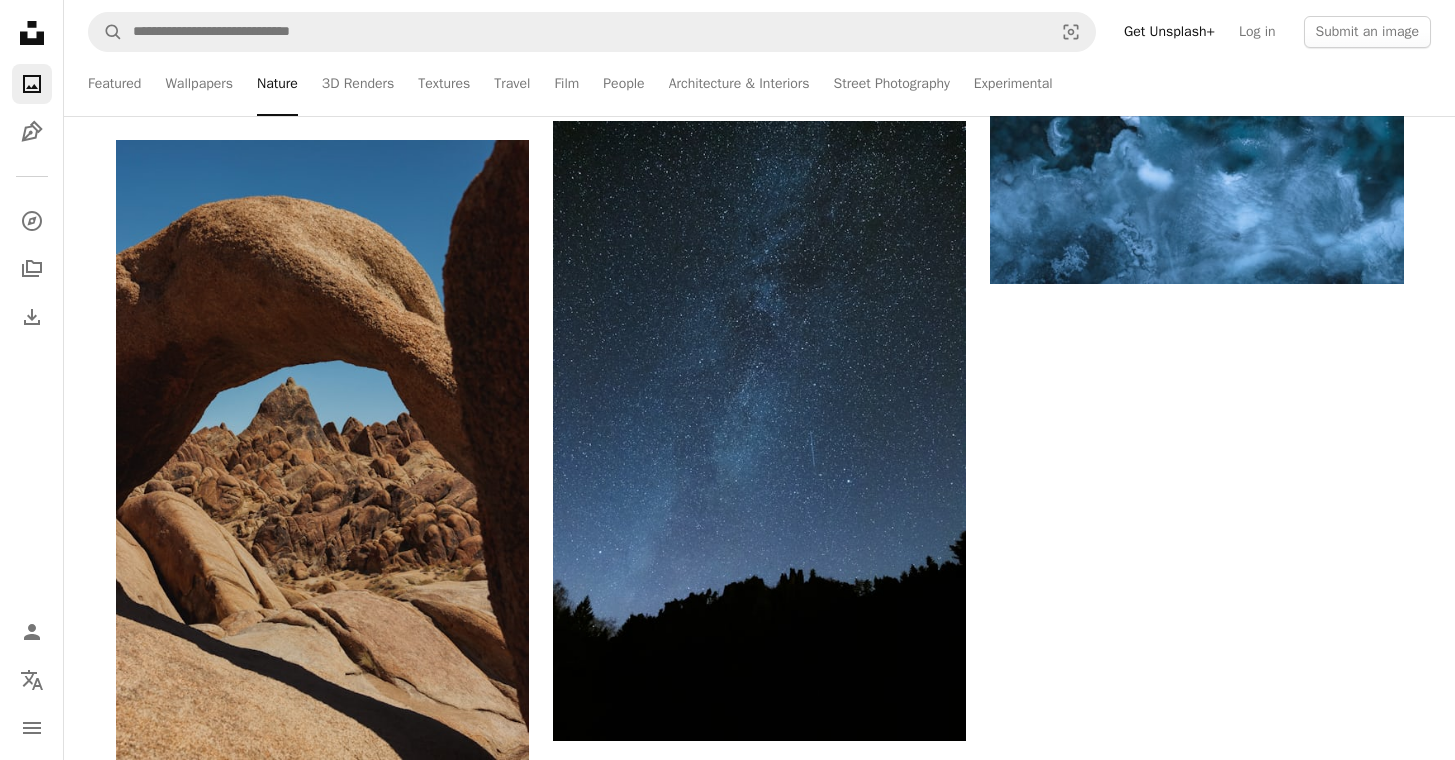 scroll, scrollTop: 0, scrollLeft: 0, axis: both 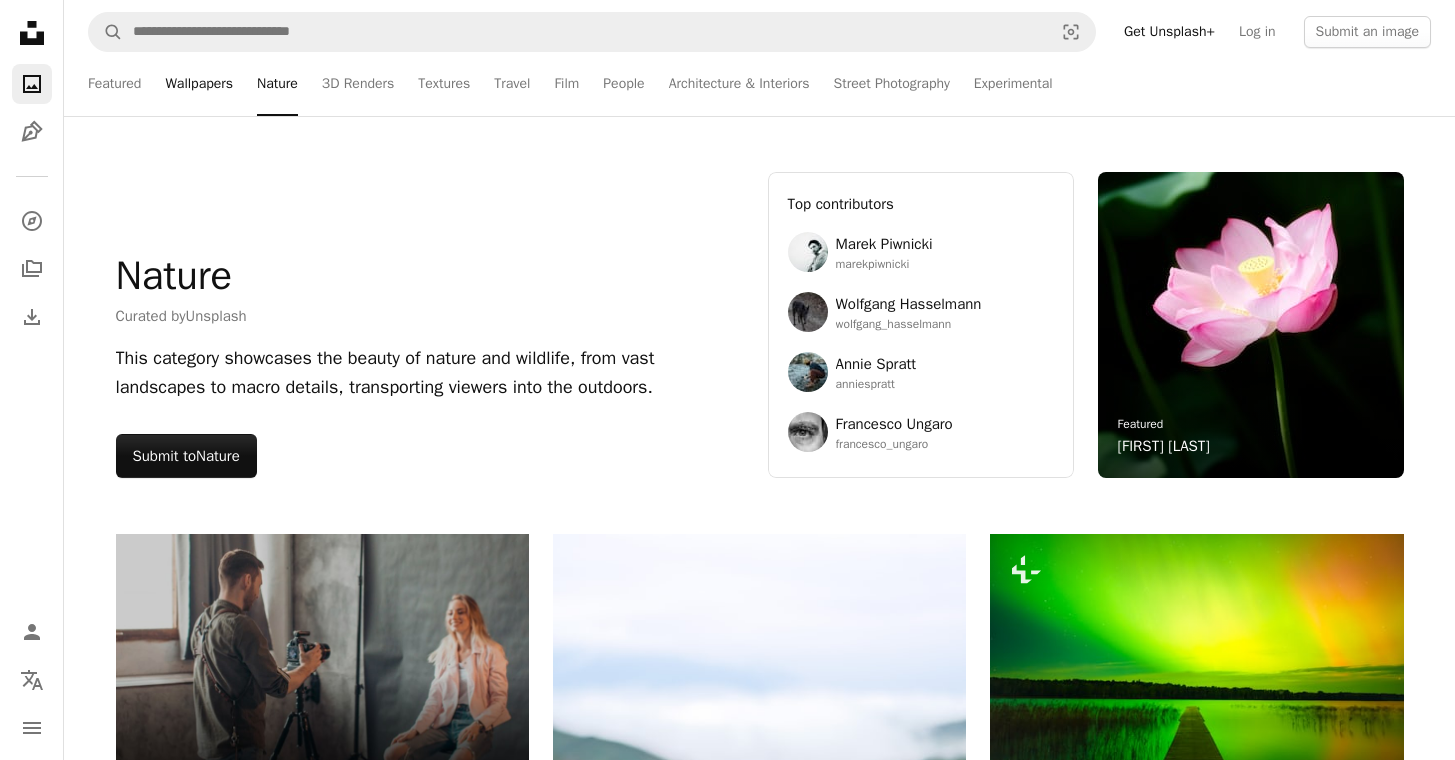 click on "Wallpapers" at bounding box center [199, 84] 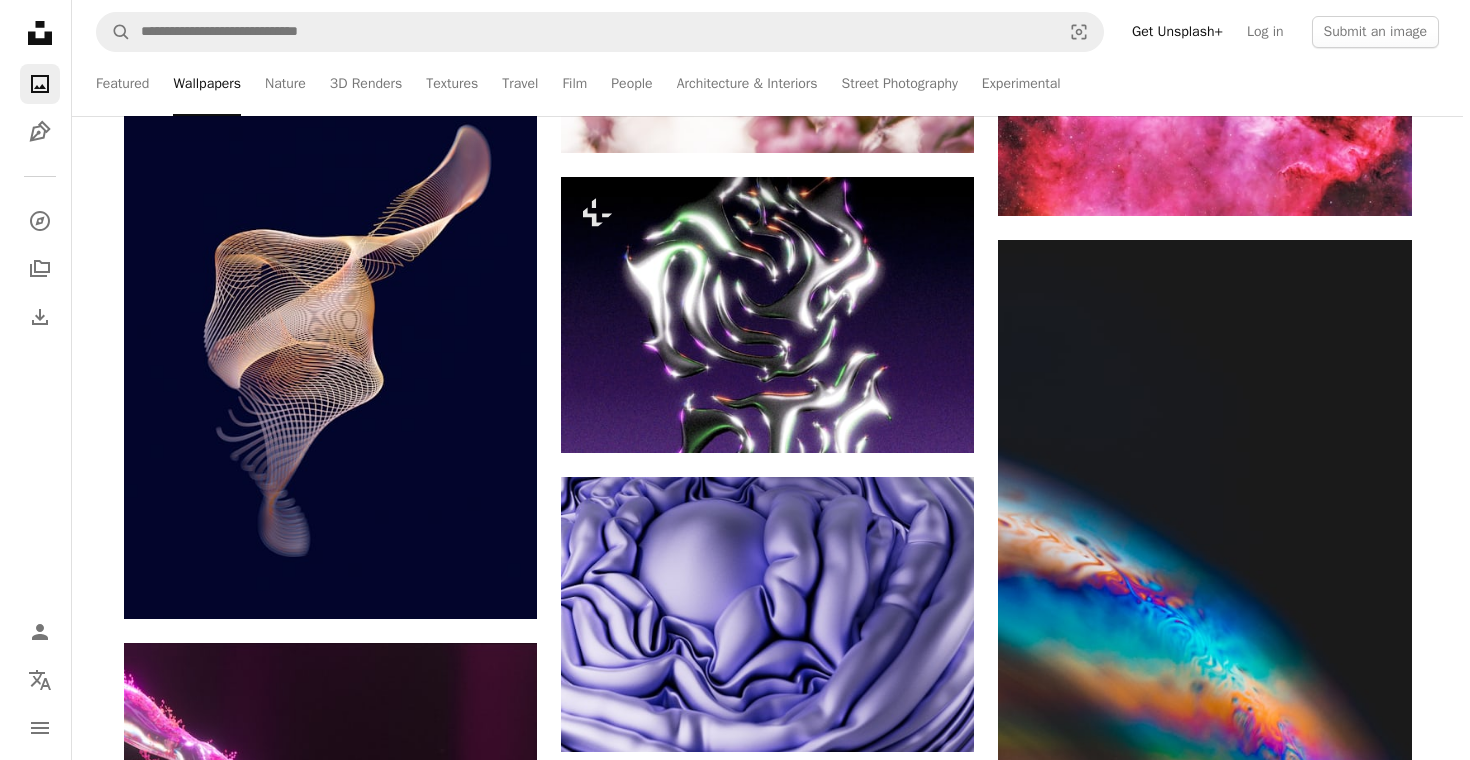 scroll, scrollTop: 2516, scrollLeft: 0, axis: vertical 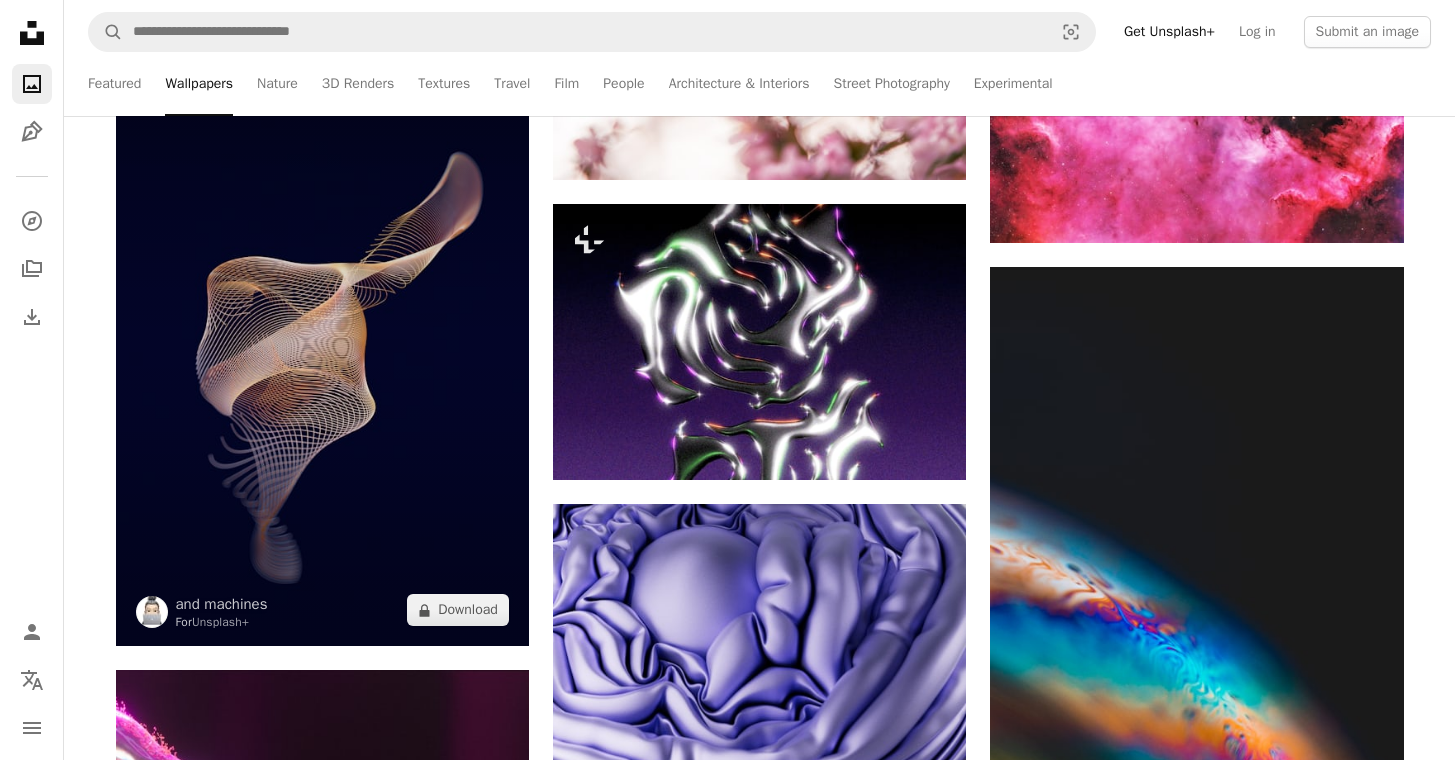 click at bounding box center (322, 354) 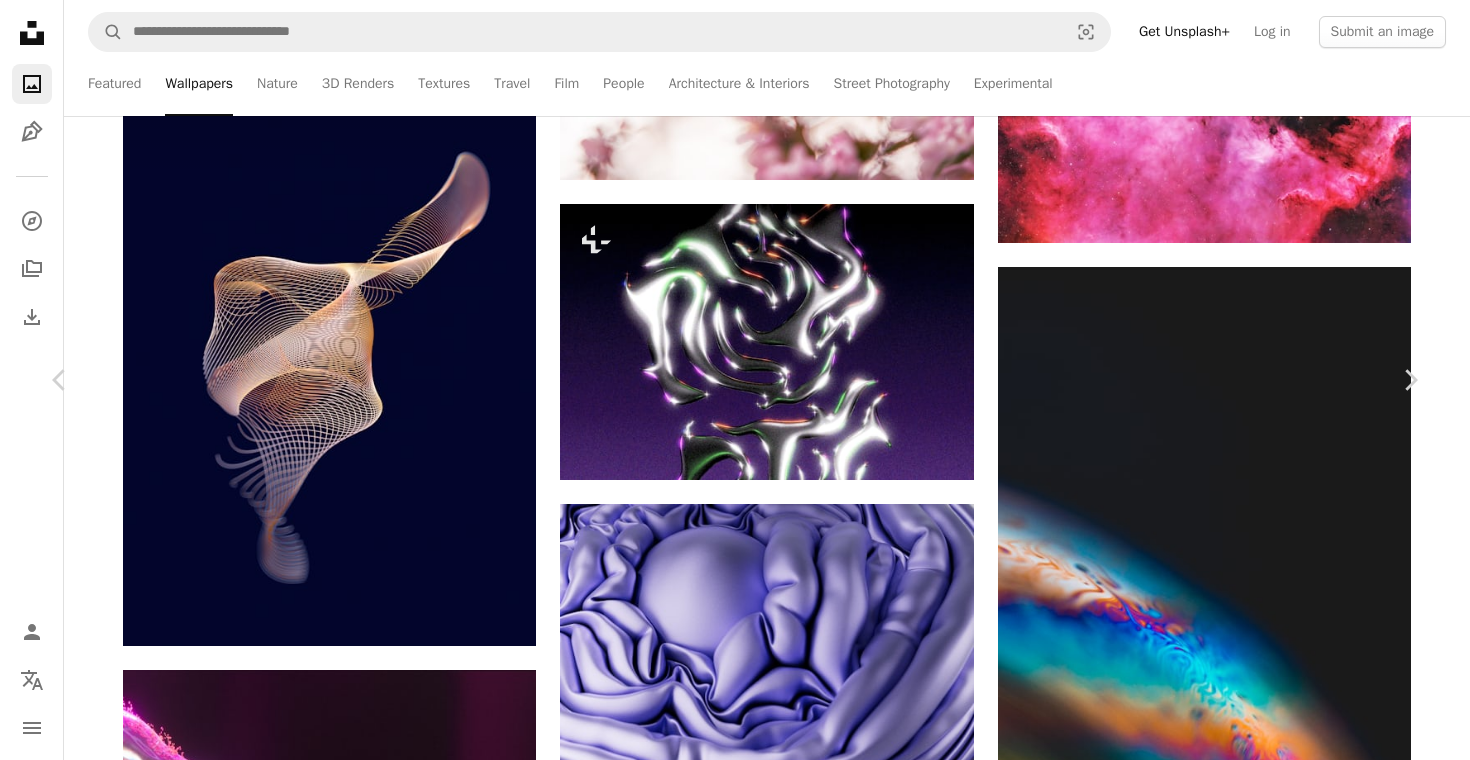 scroll, scrollTop: 3093, scrollLeft: 0, axis: vertical 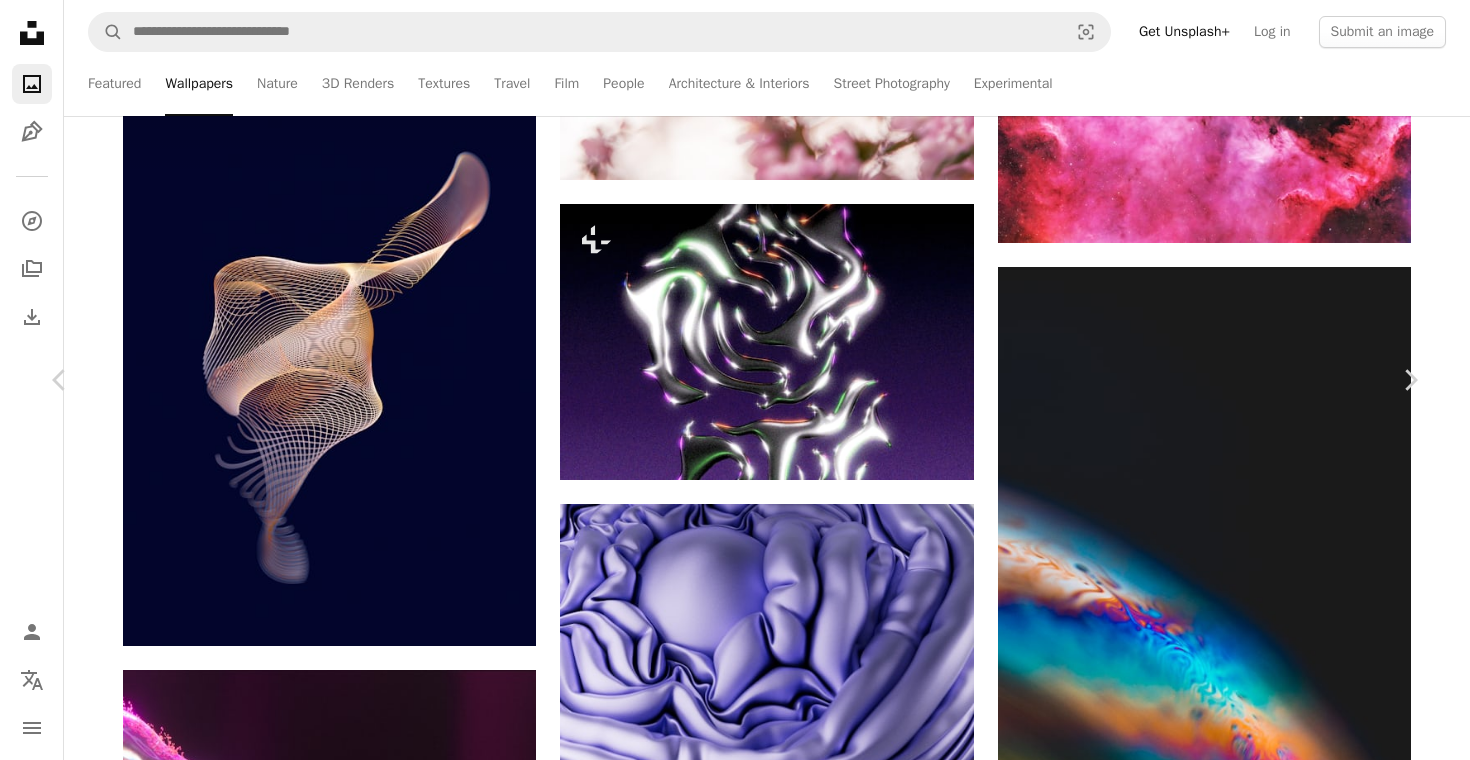 click on "A lock   Download" at bounding box center [446, 4348] 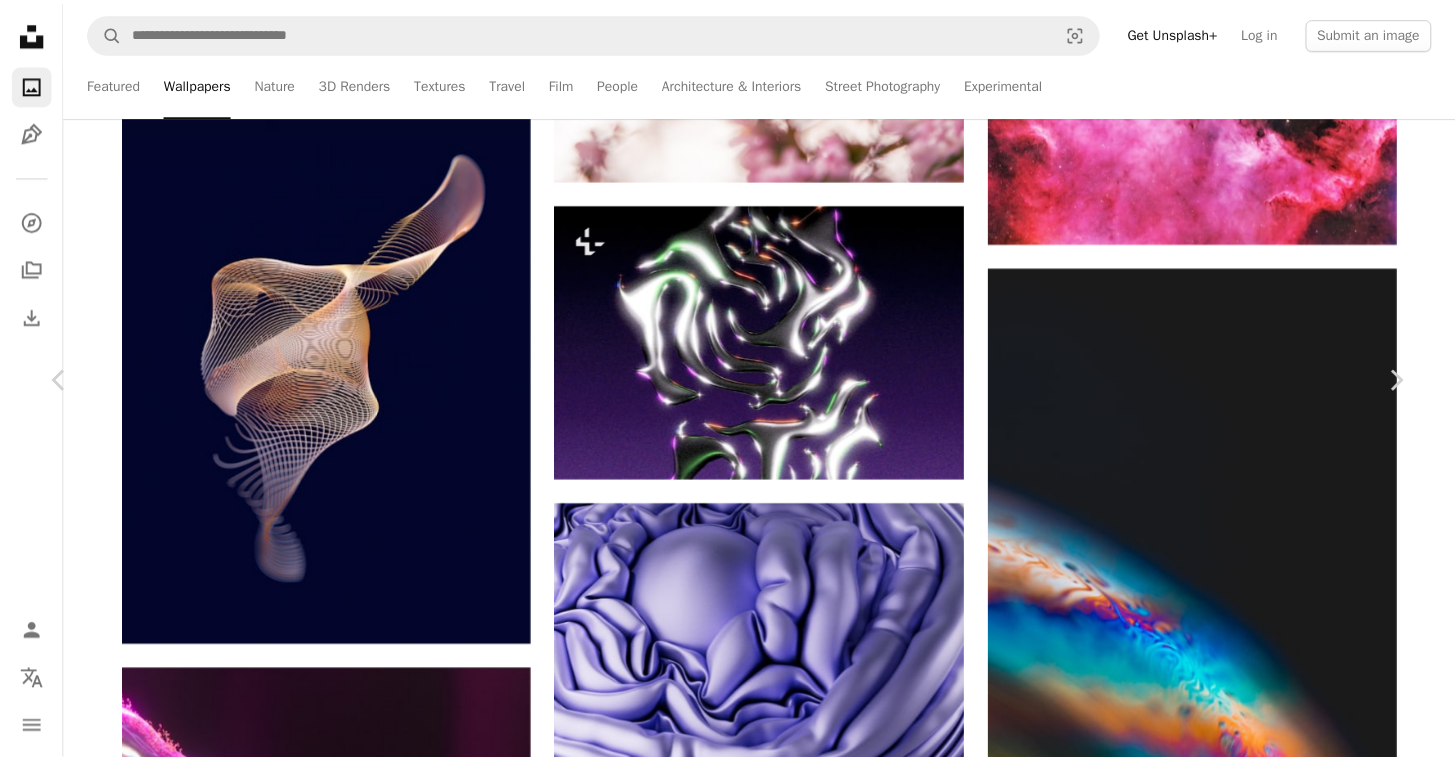 scroll, scrollTop: 0, scrollLeft: 0, axis: both 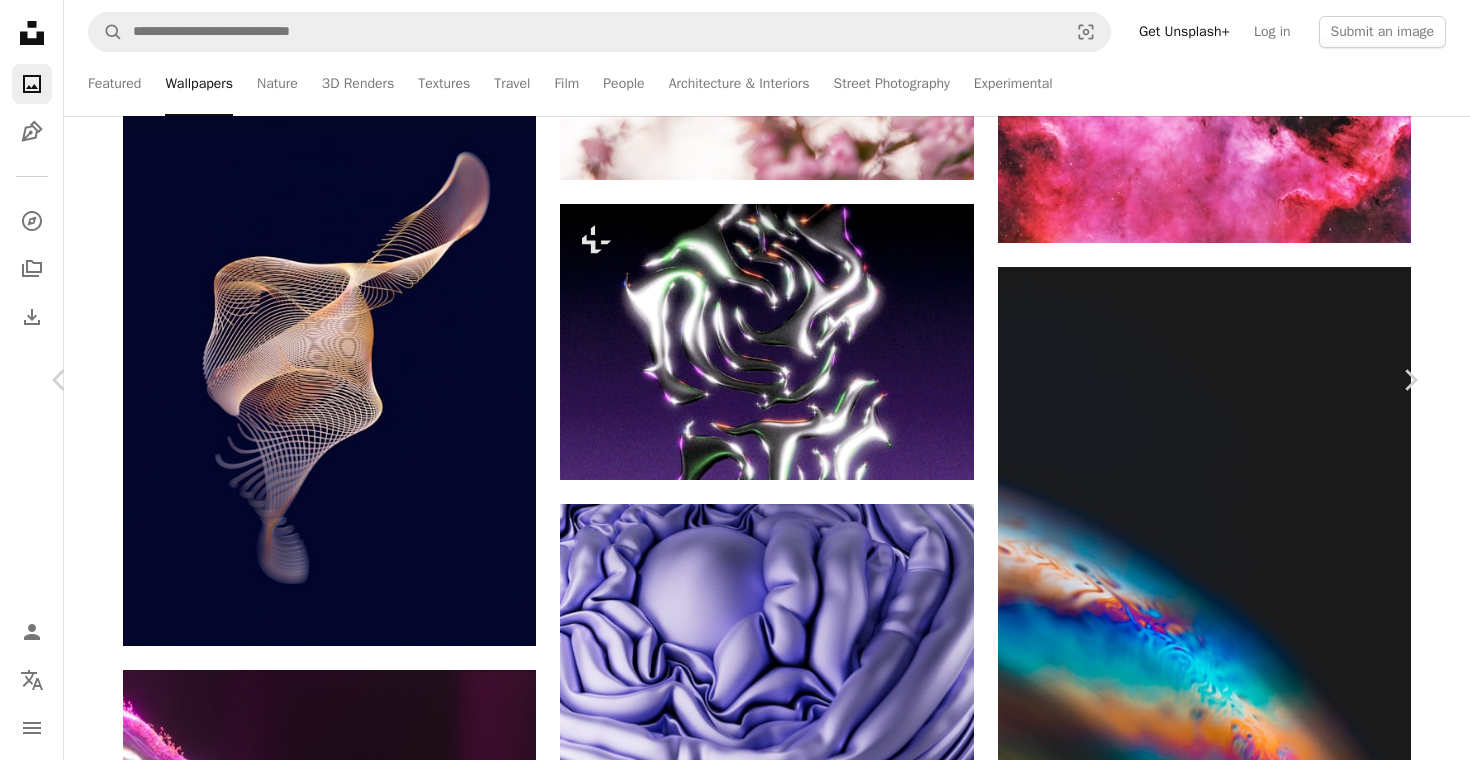 click on "An X shape" at bounding box center [20, 20] 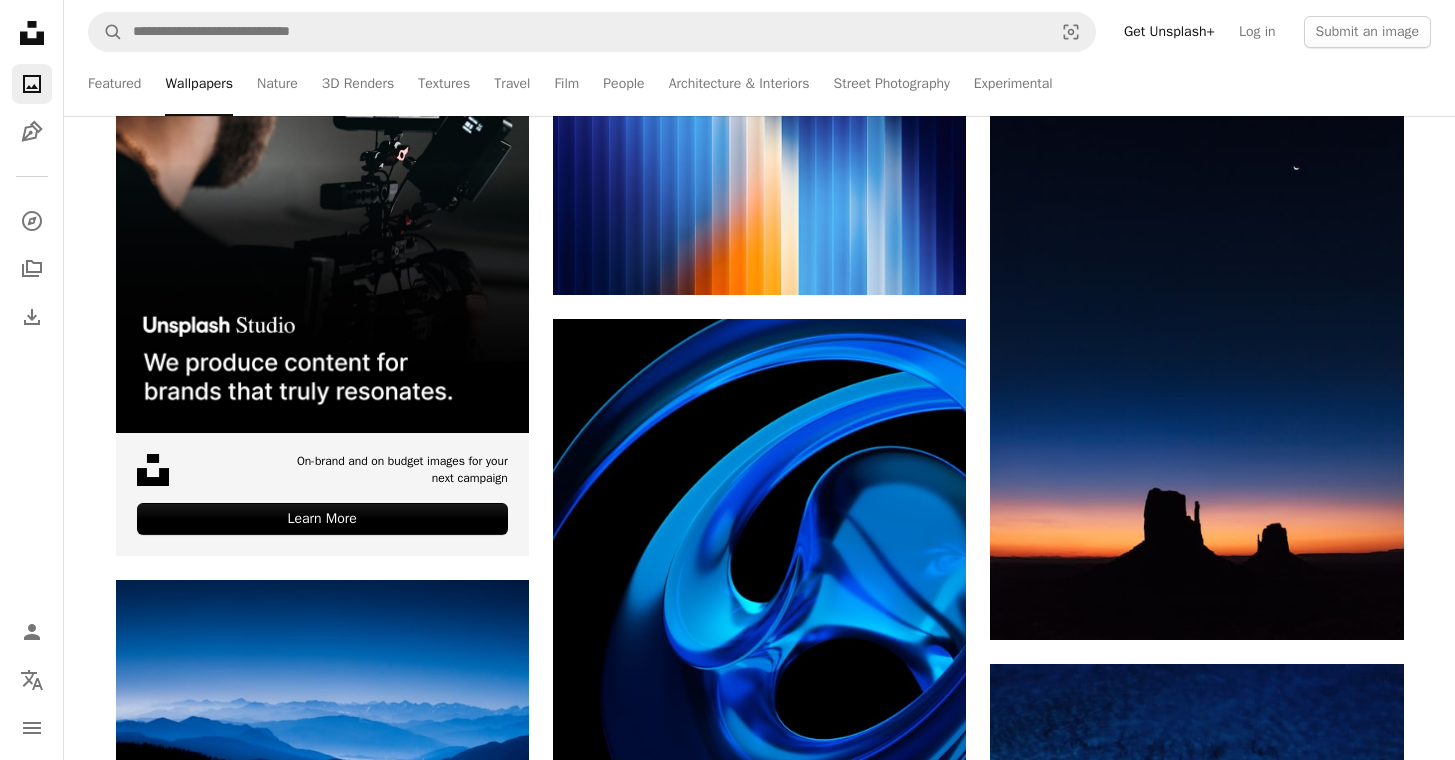 scroll, scrollTop: 459, scrollLeft: 0, axis: vertical 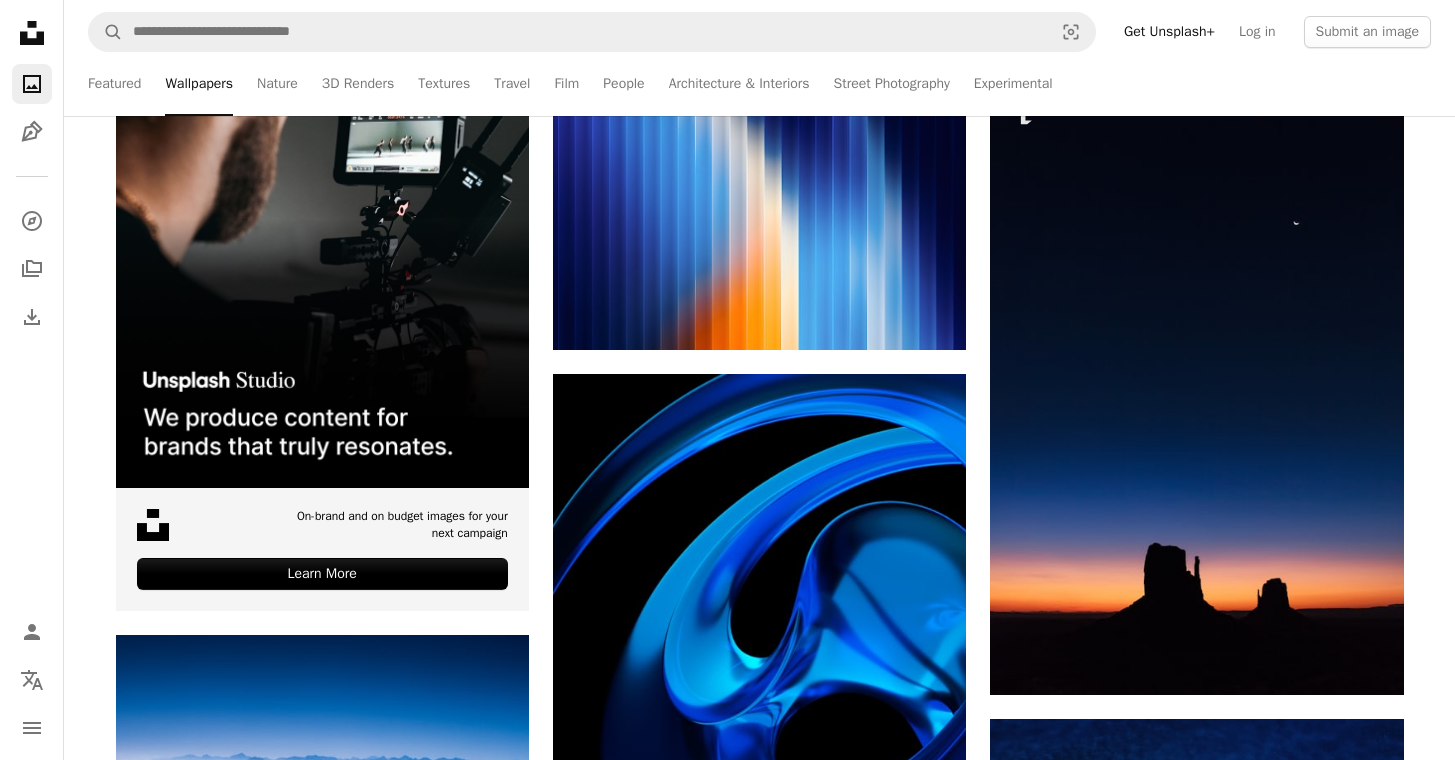 click on "Featured Wallpapers Nature 3D Renders Textures Travel Film People Architecture & Interiors Street Photography Experimental" at bounding box center [798, 84] 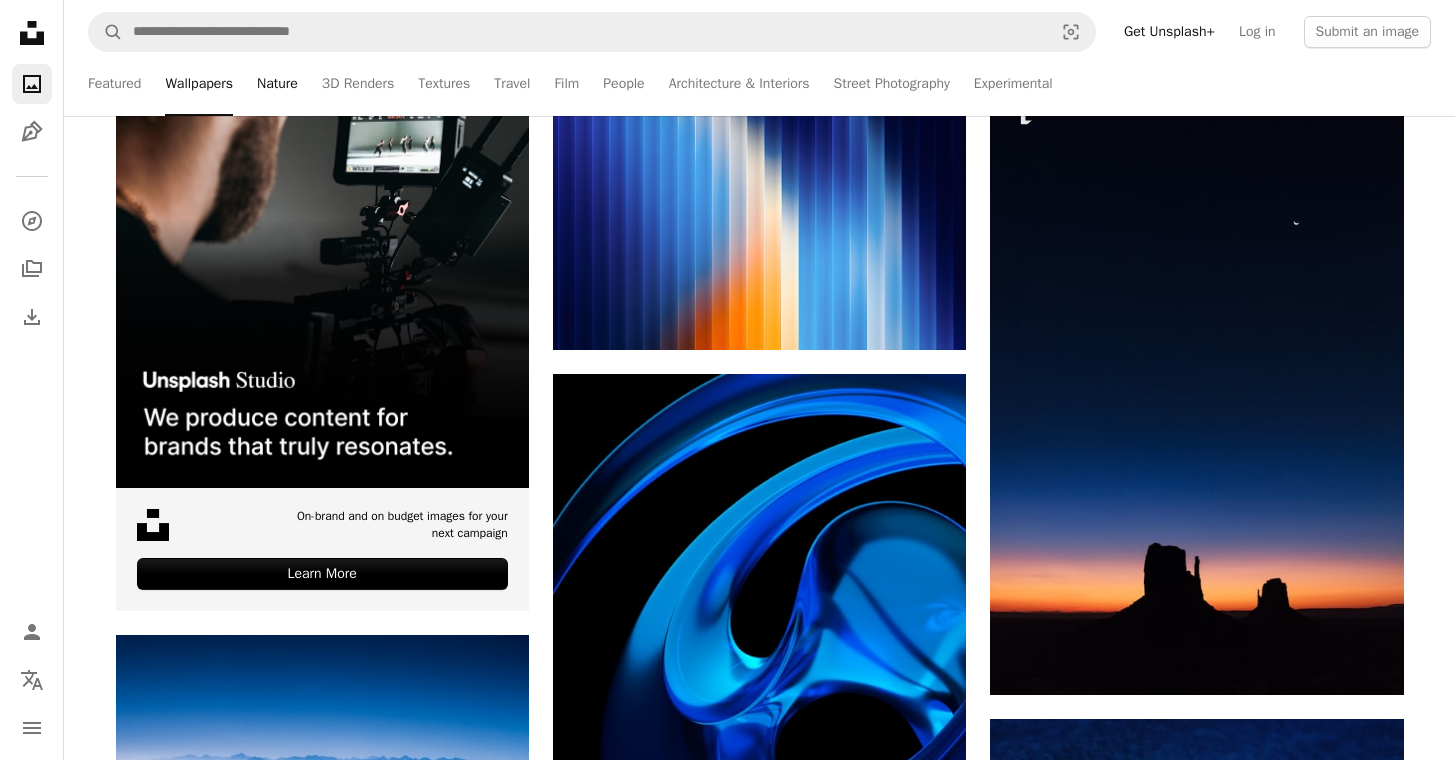 click on "Nature" at bounding box center (277, 84) 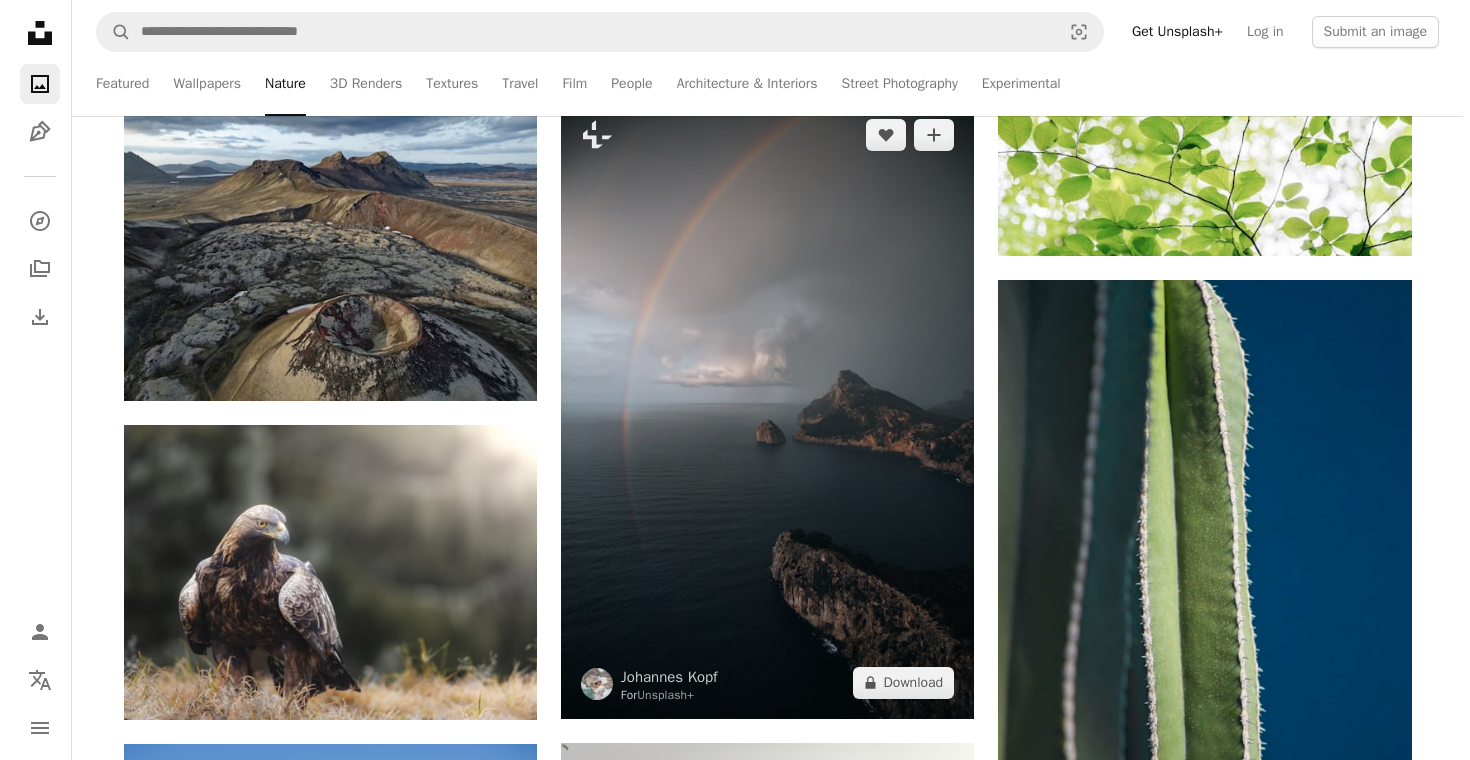 scroll, scrollTop: 23755, scrollLeft: 0, axis: vertical 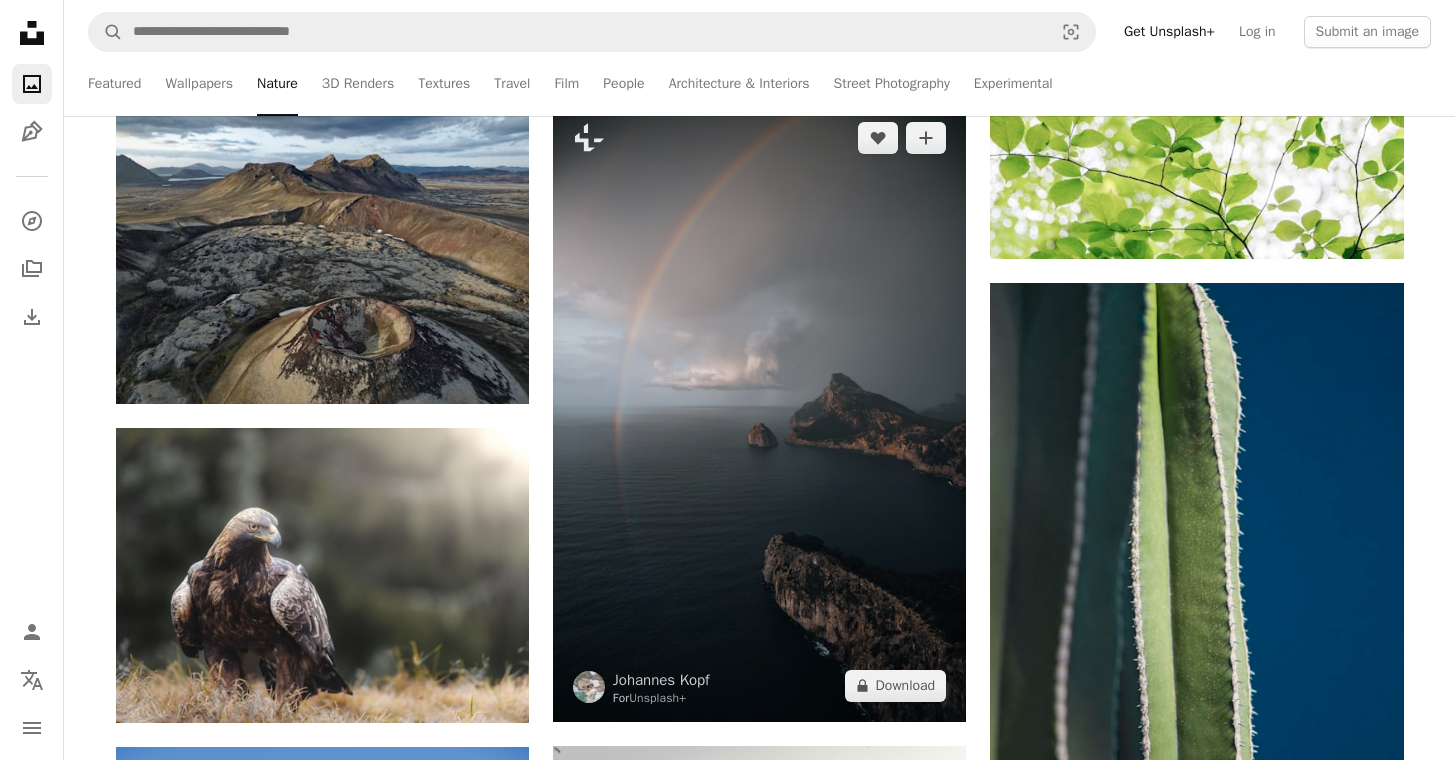 click at bounding box center (759, 412) 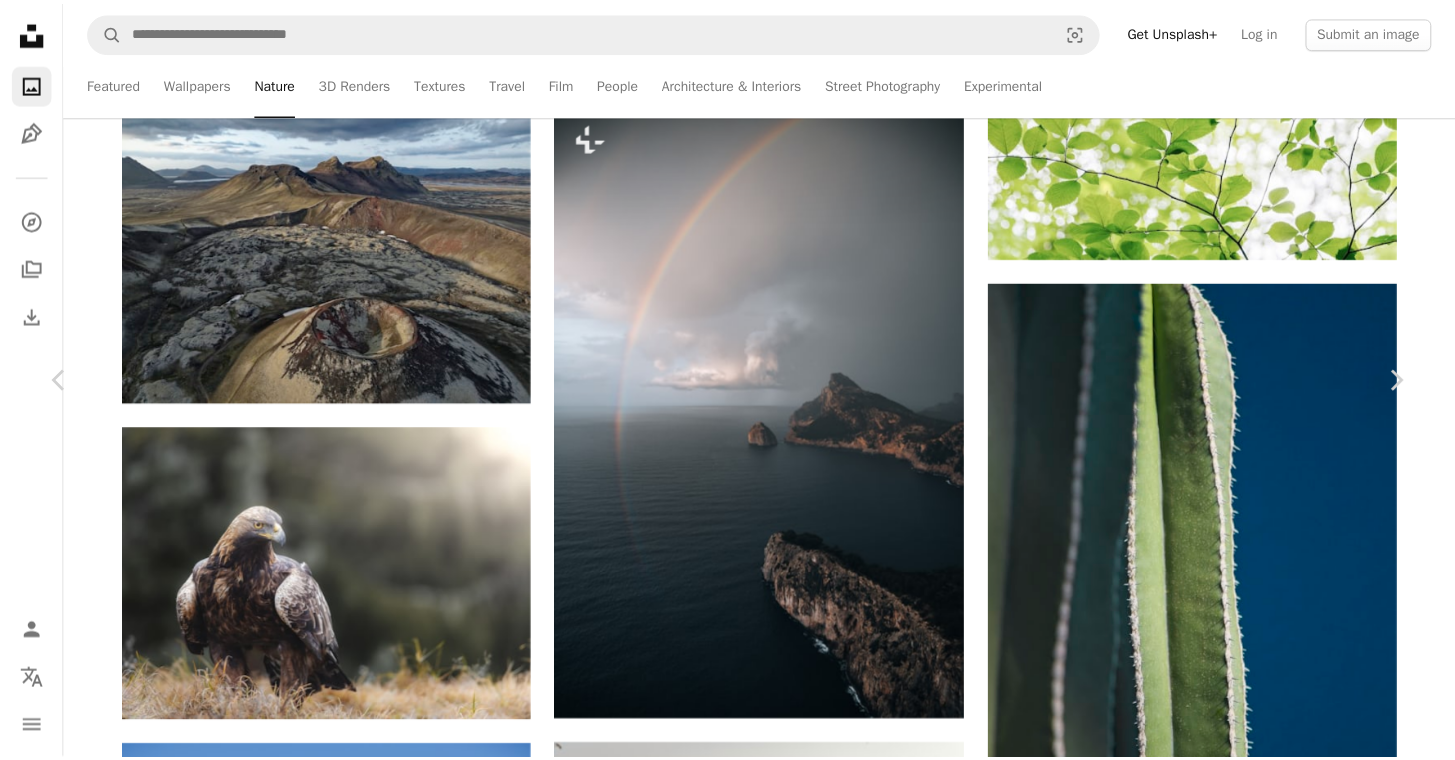 scroll, scrollTop: 10718, scrollLeft: 0, axis: vertical 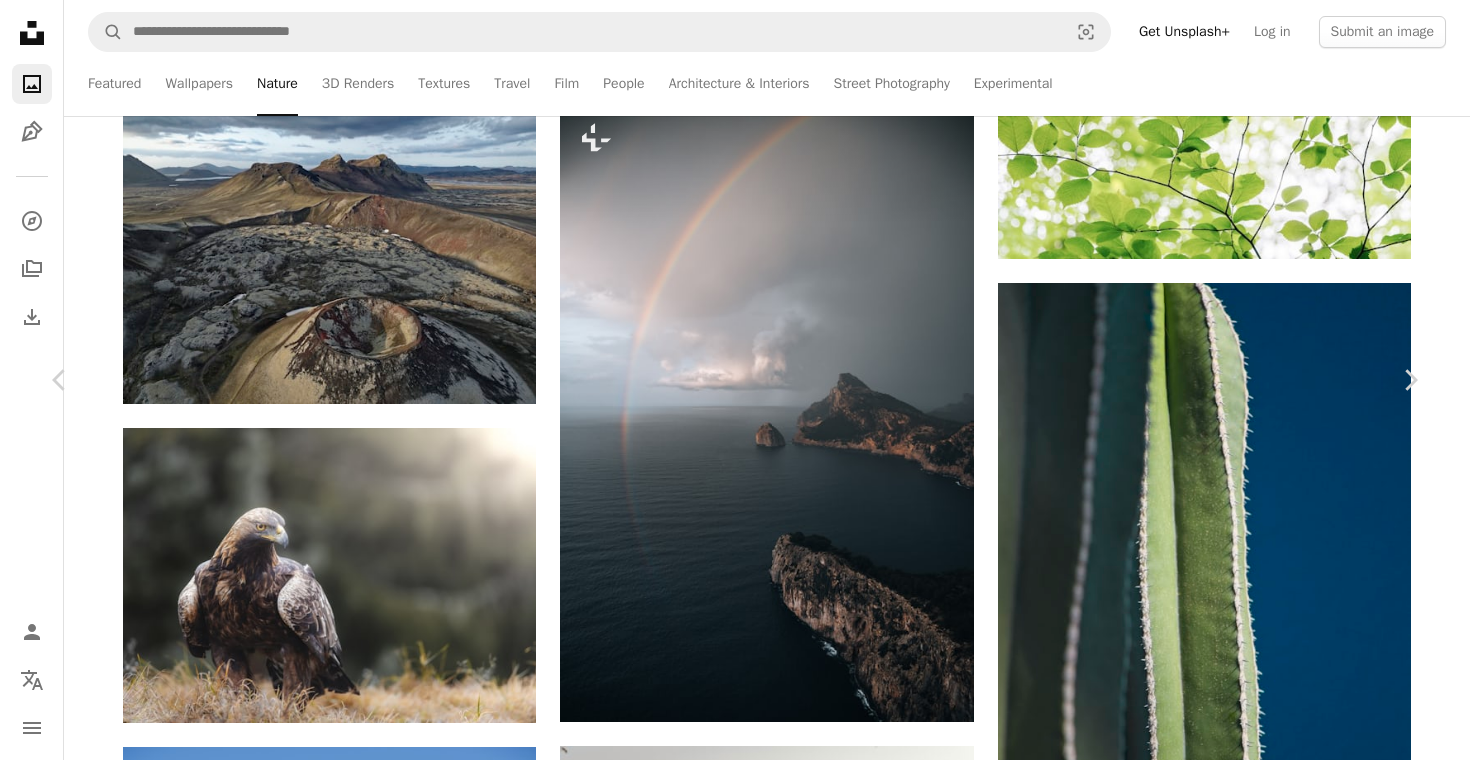 click on "An X shape" at bounding box center [20, 20] 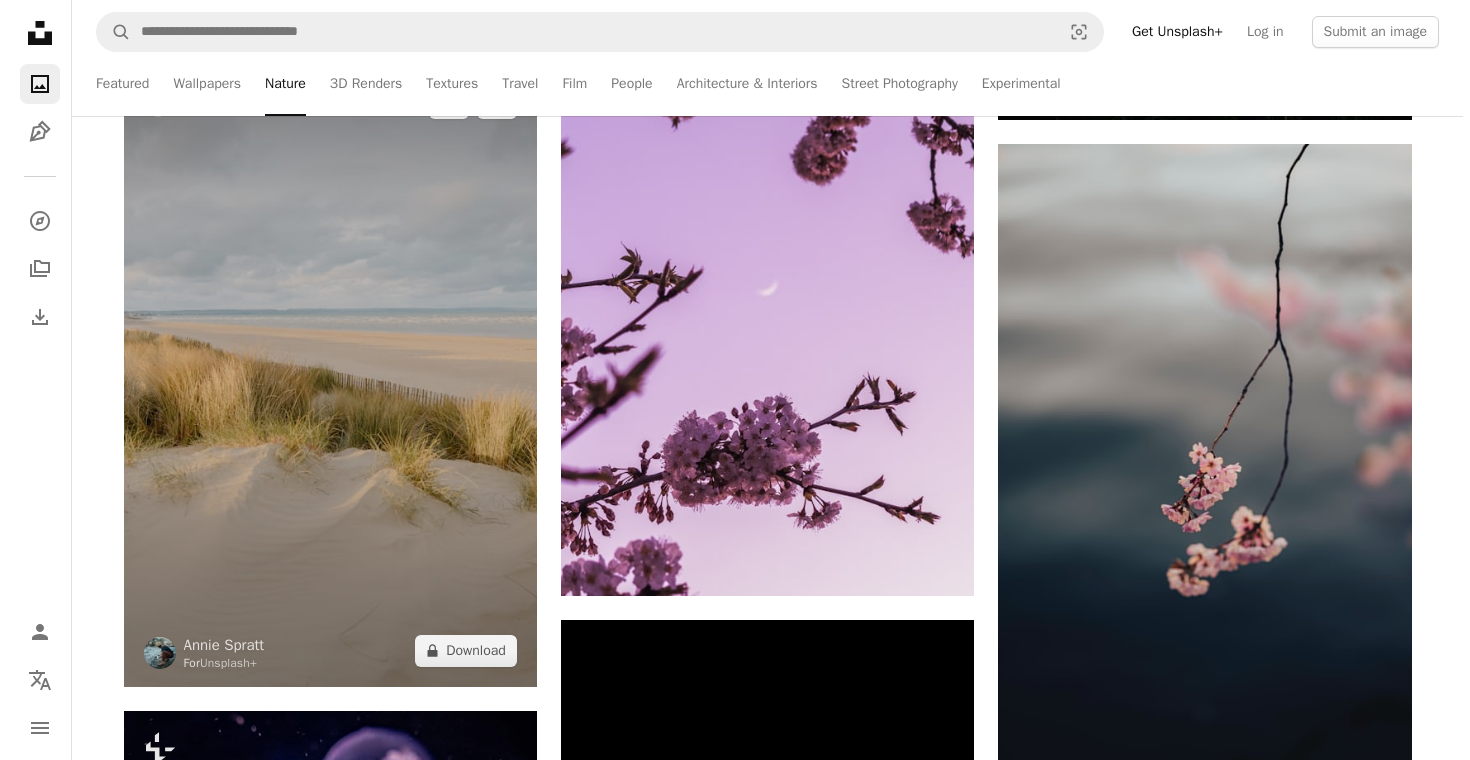 scroll, scrollTop: 27313, scrollLeft: 0, axis: vertical 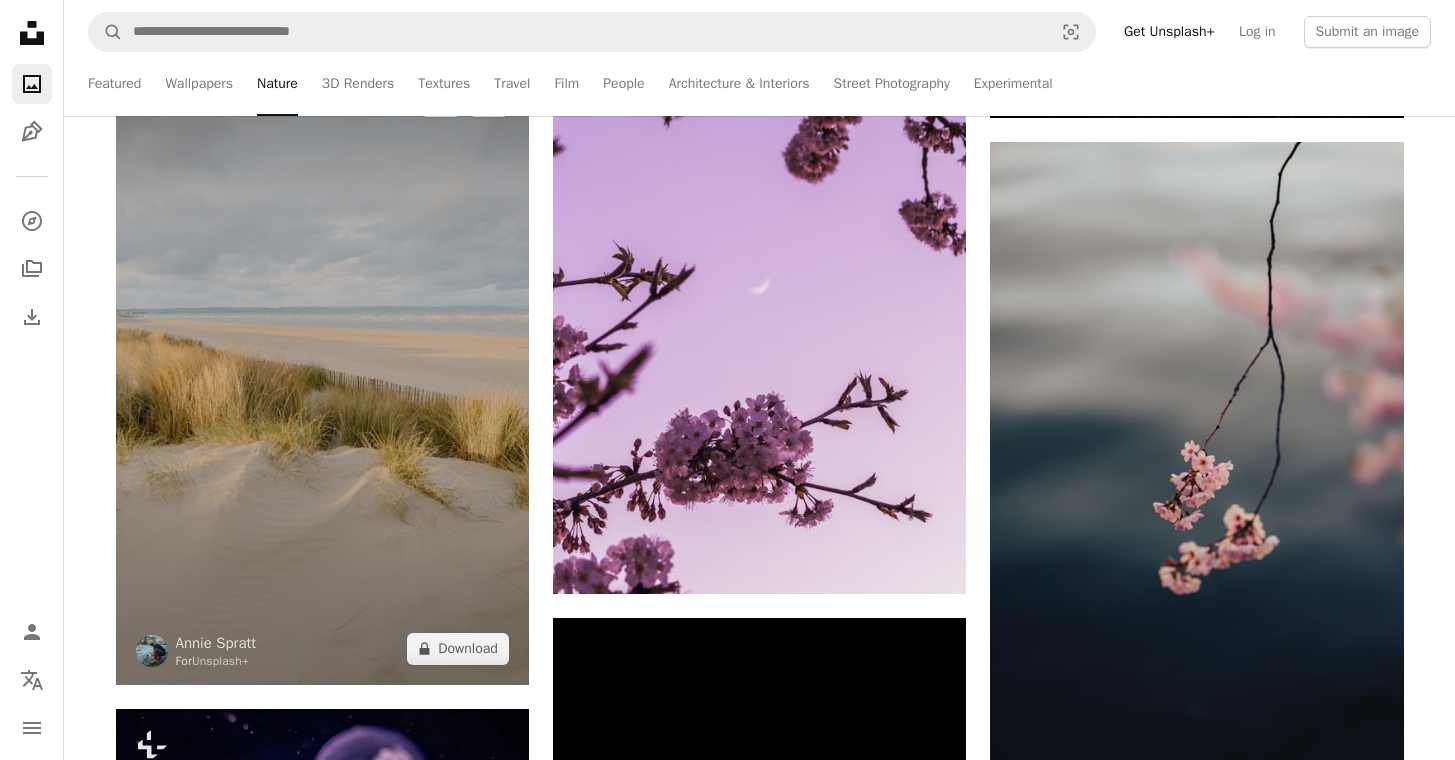 click at bounding box center [322, 375] 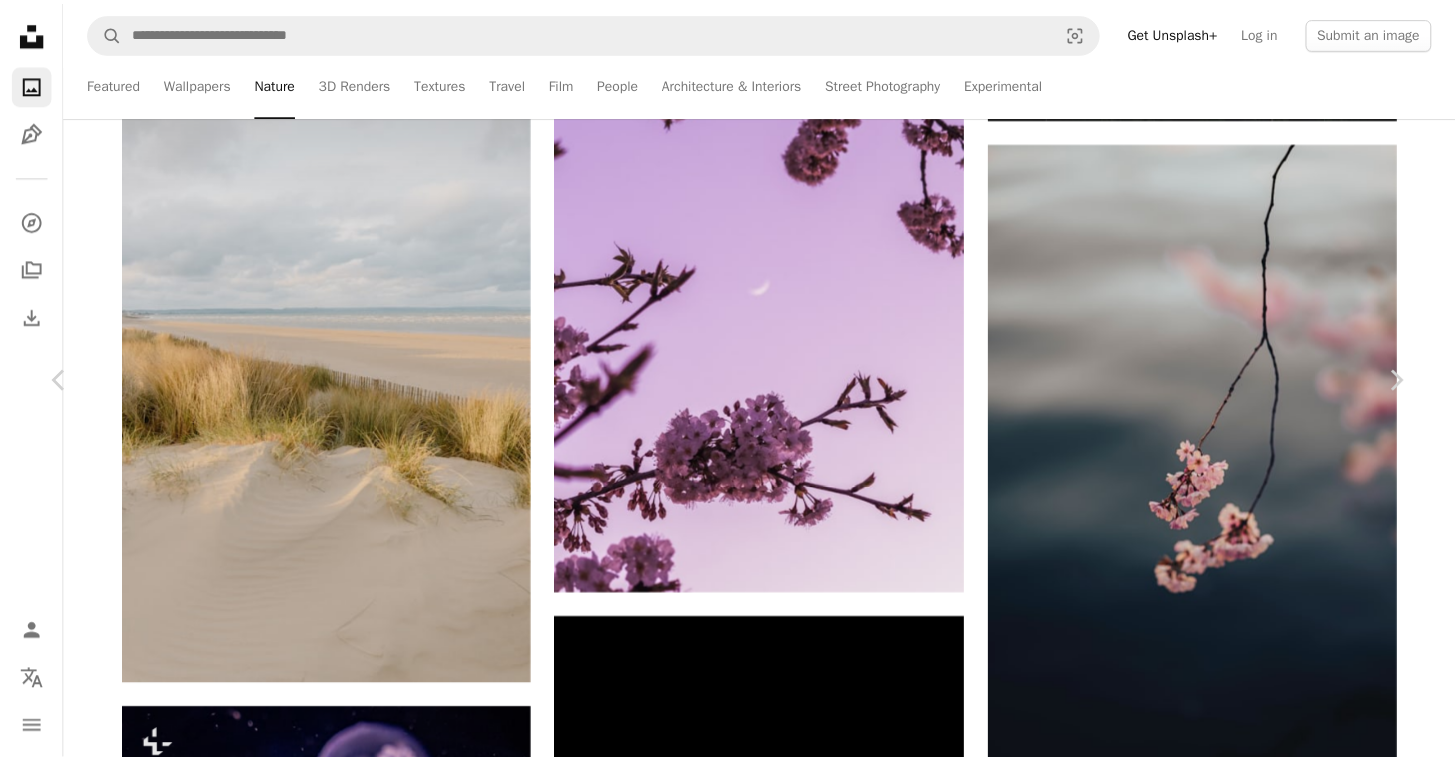scroll, scrollTop: 11655, scrollLeft: 0, axis: vertical 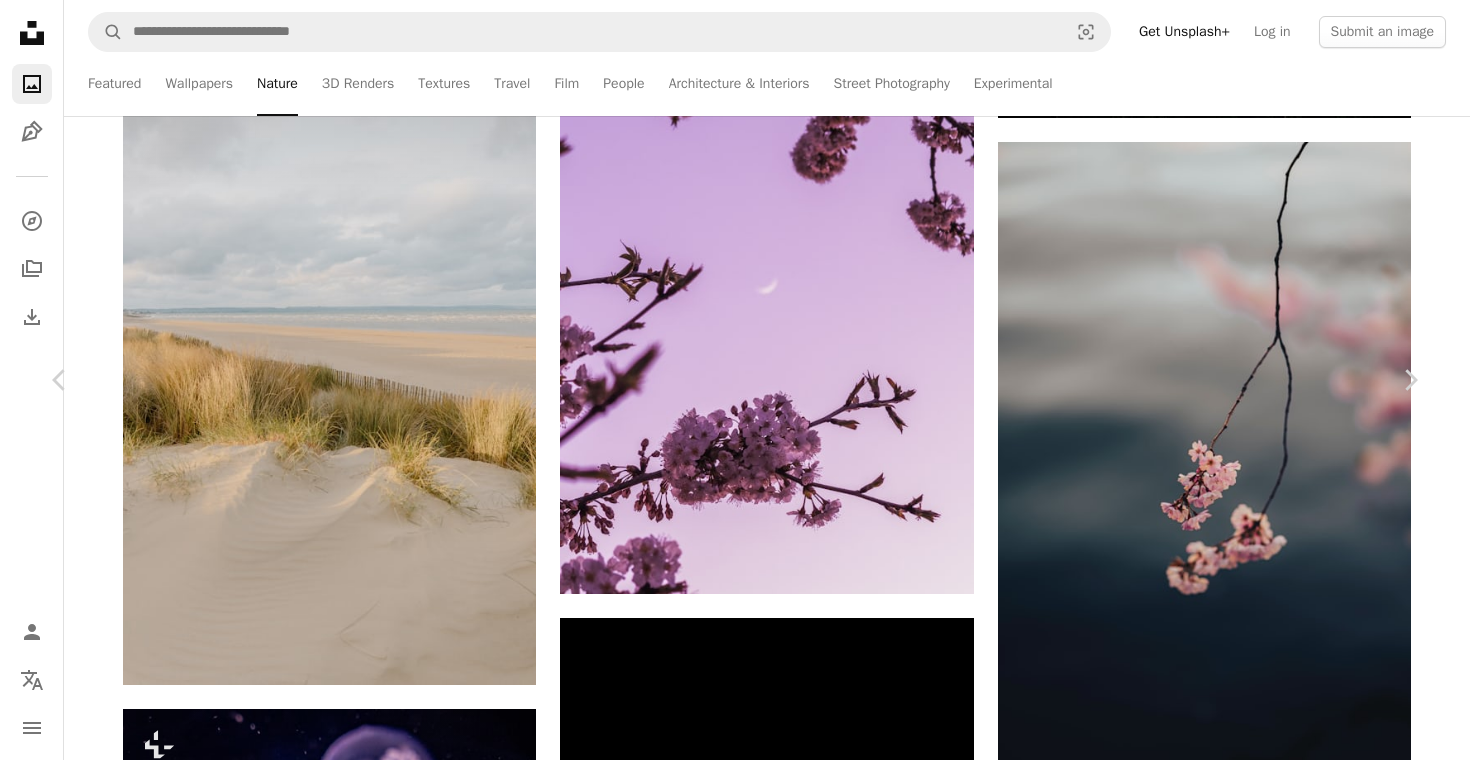 click on "A lock   Download" at bounding box center (1240, 3503) 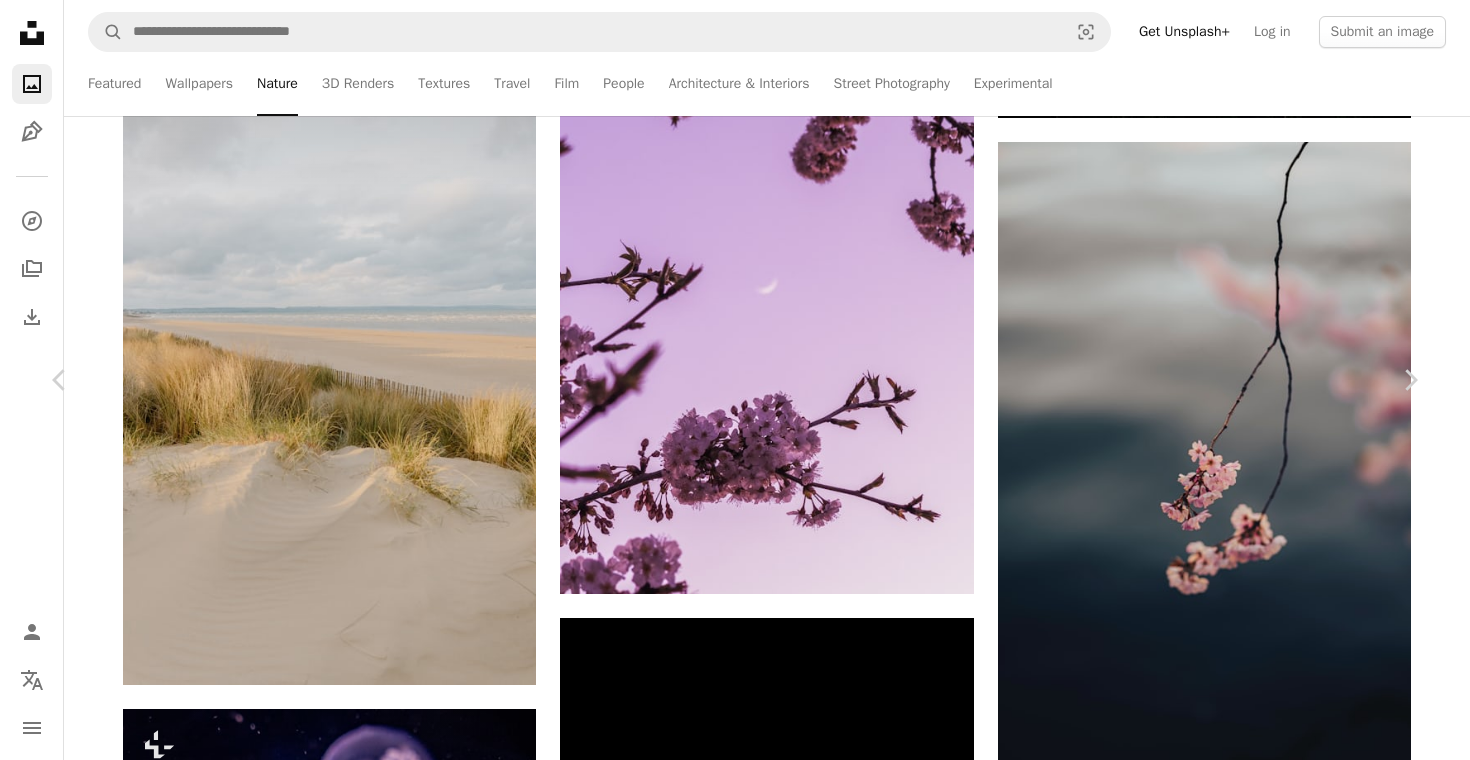 click on "An X shape" at bounding box center (20, 20) 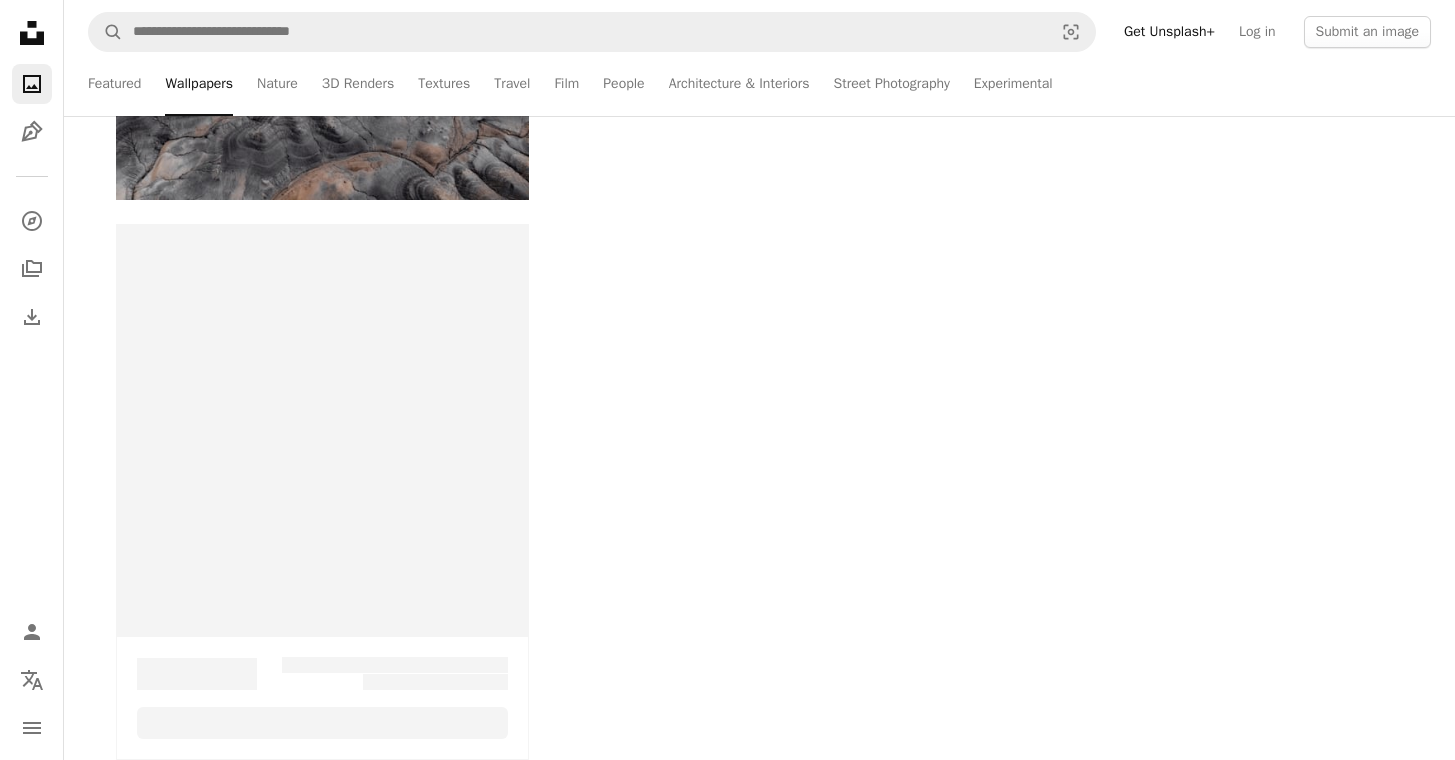 scroll, scrollTop: 459, scrollLeft: 0, axis: vertical 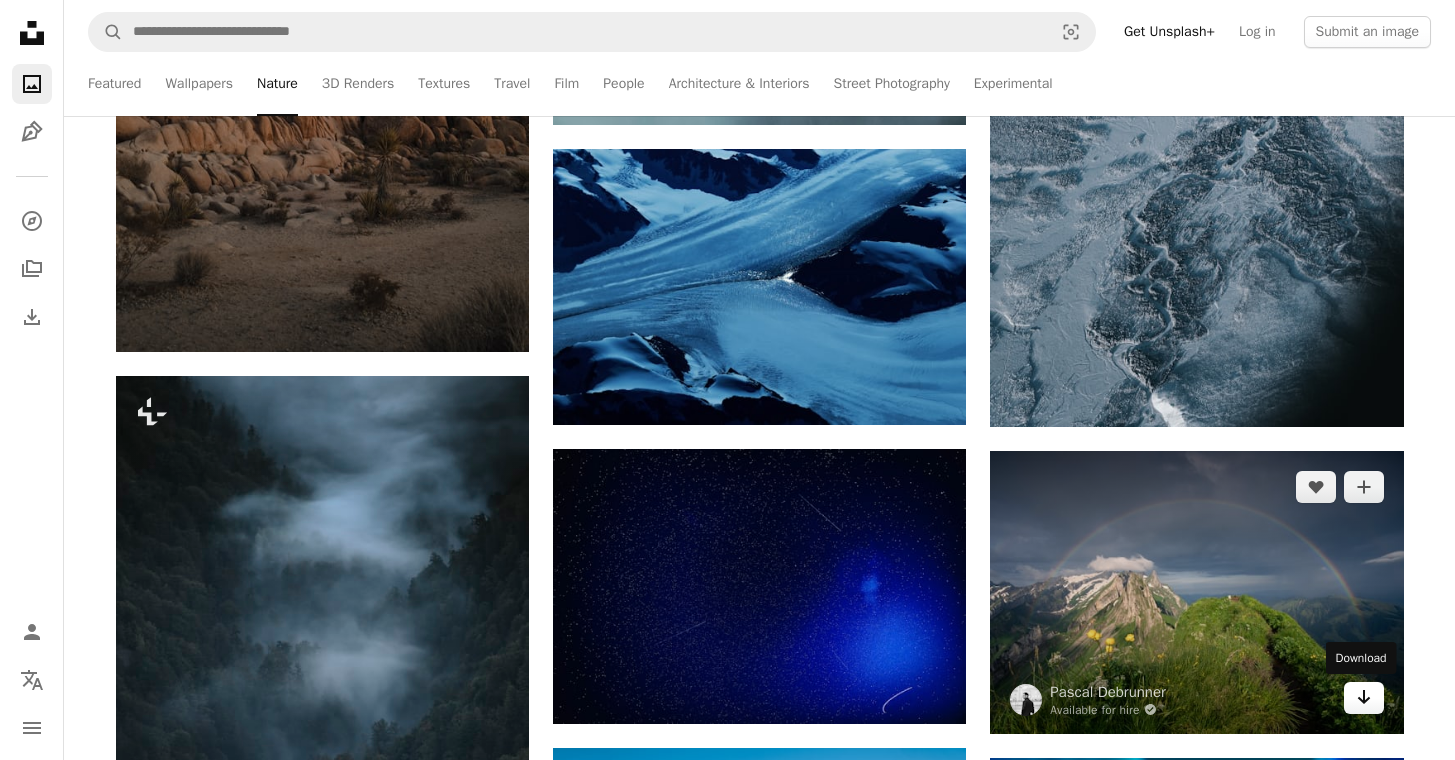 click on "Arrow pointing down" 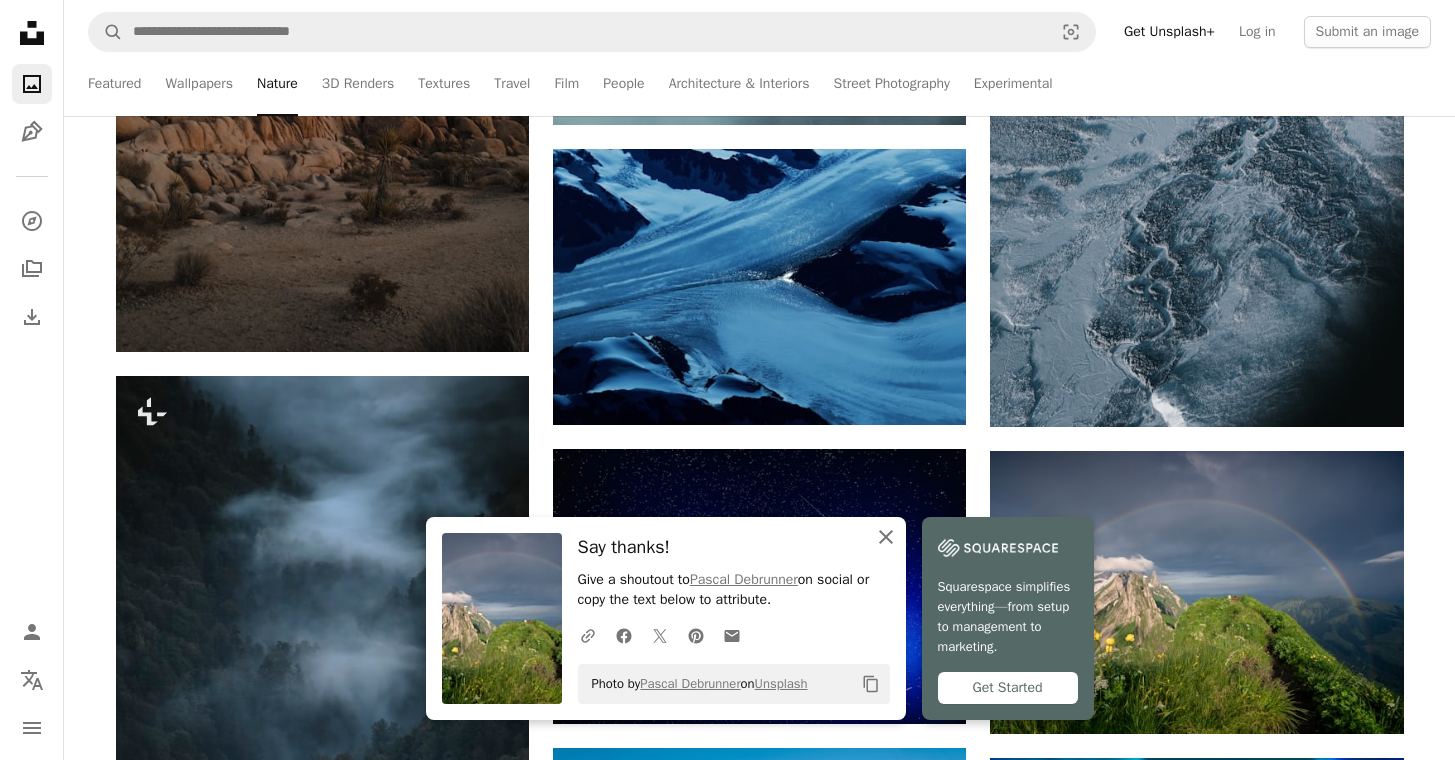 click on "An X shape" 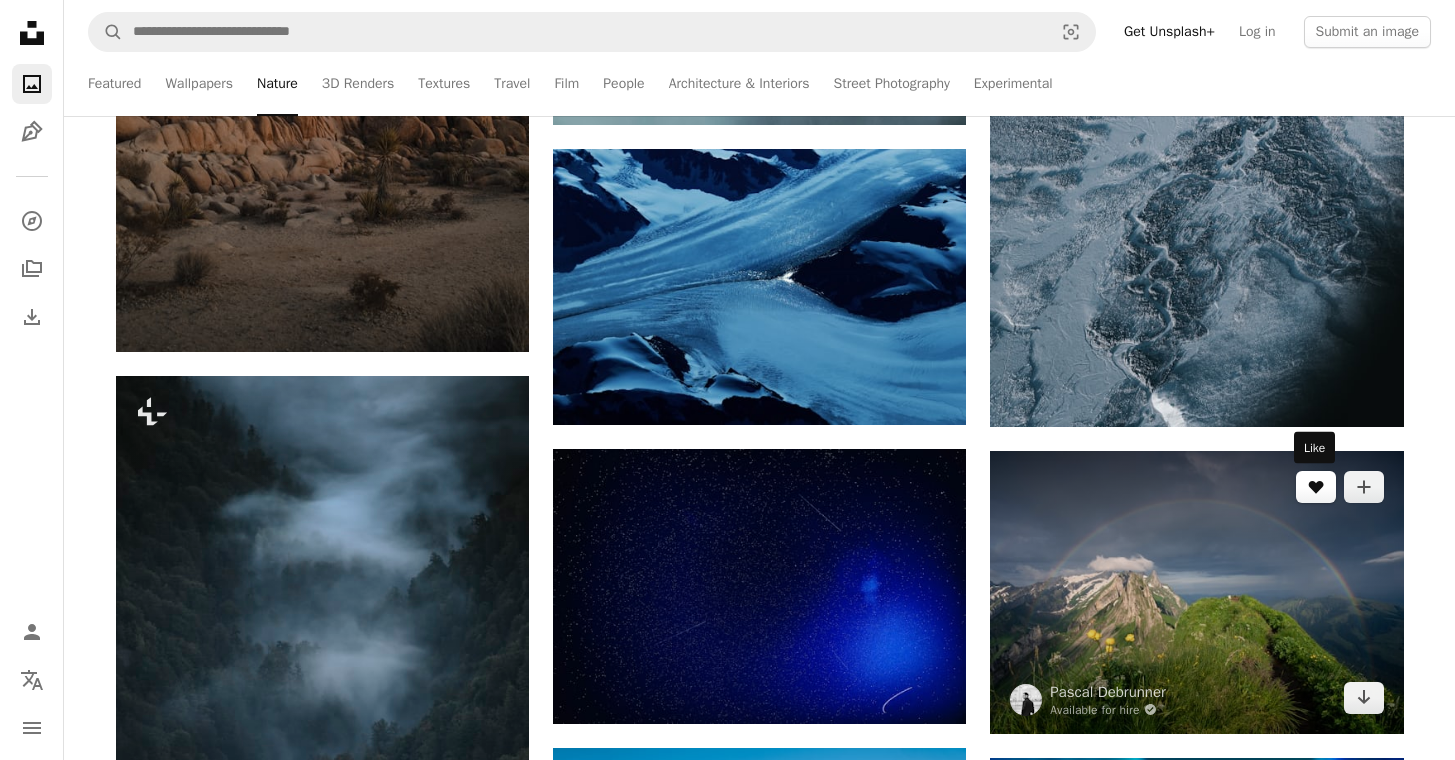 click on "A heart" 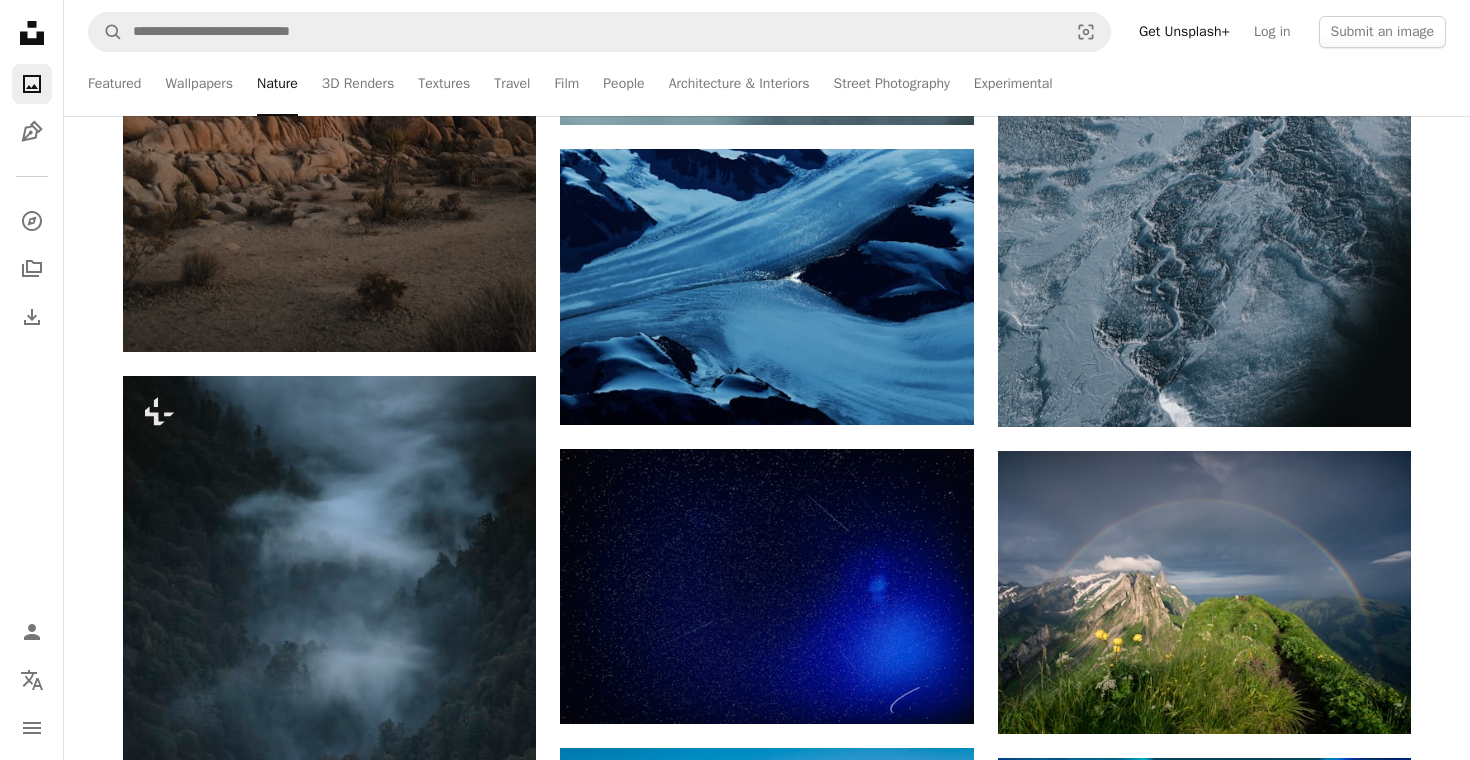 type on "**********" 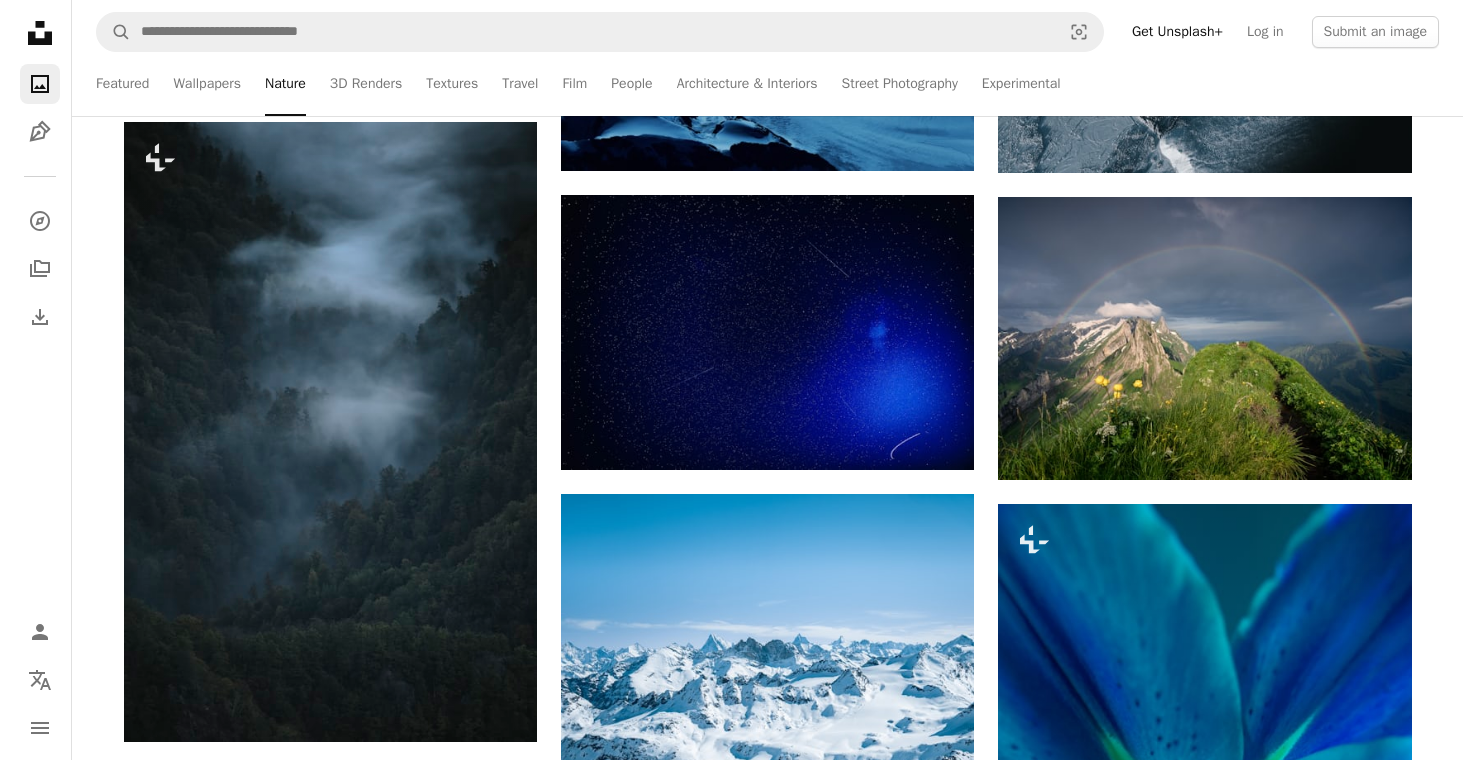 scroll, scrollTop: 37249, scrollLeft: 0, axis: vertical 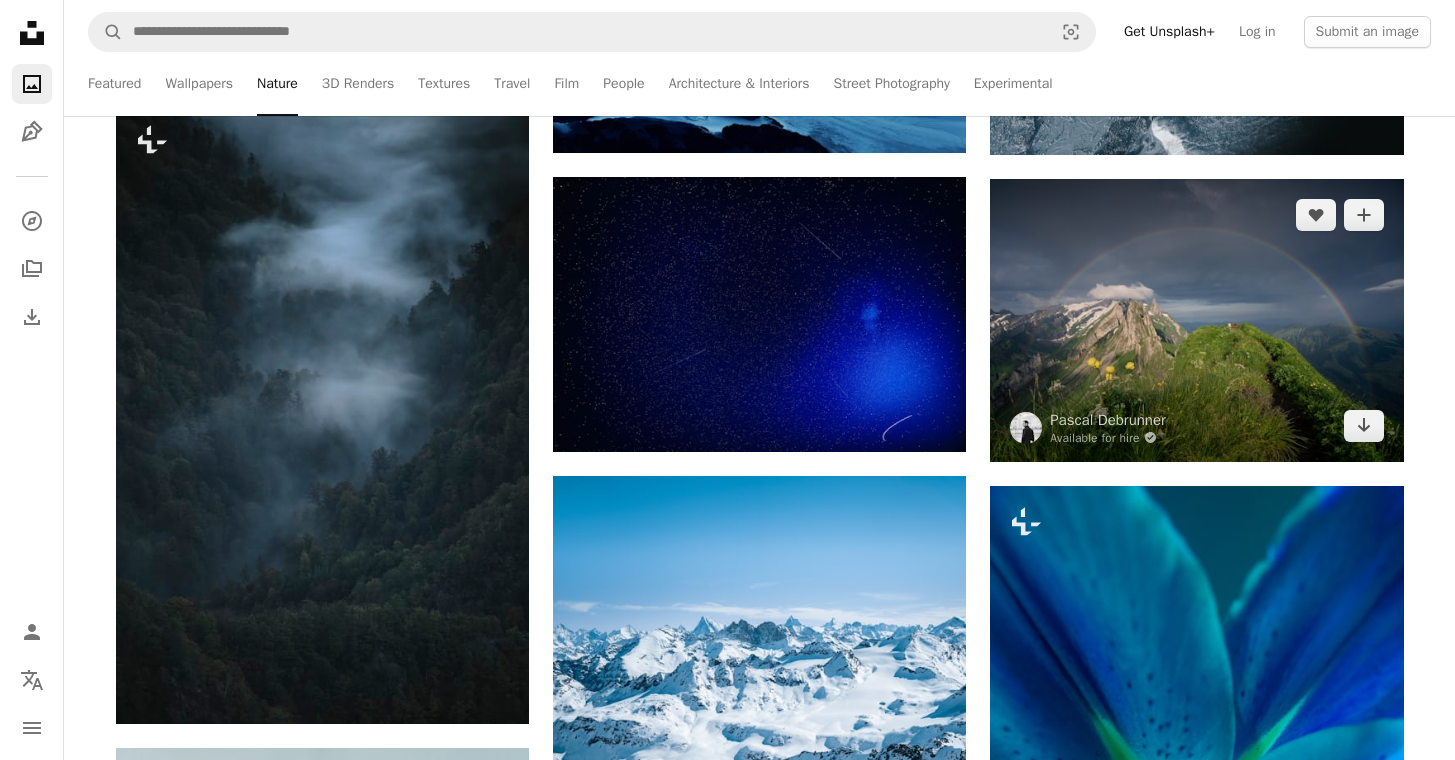 click at bounding box center (1196, 320) 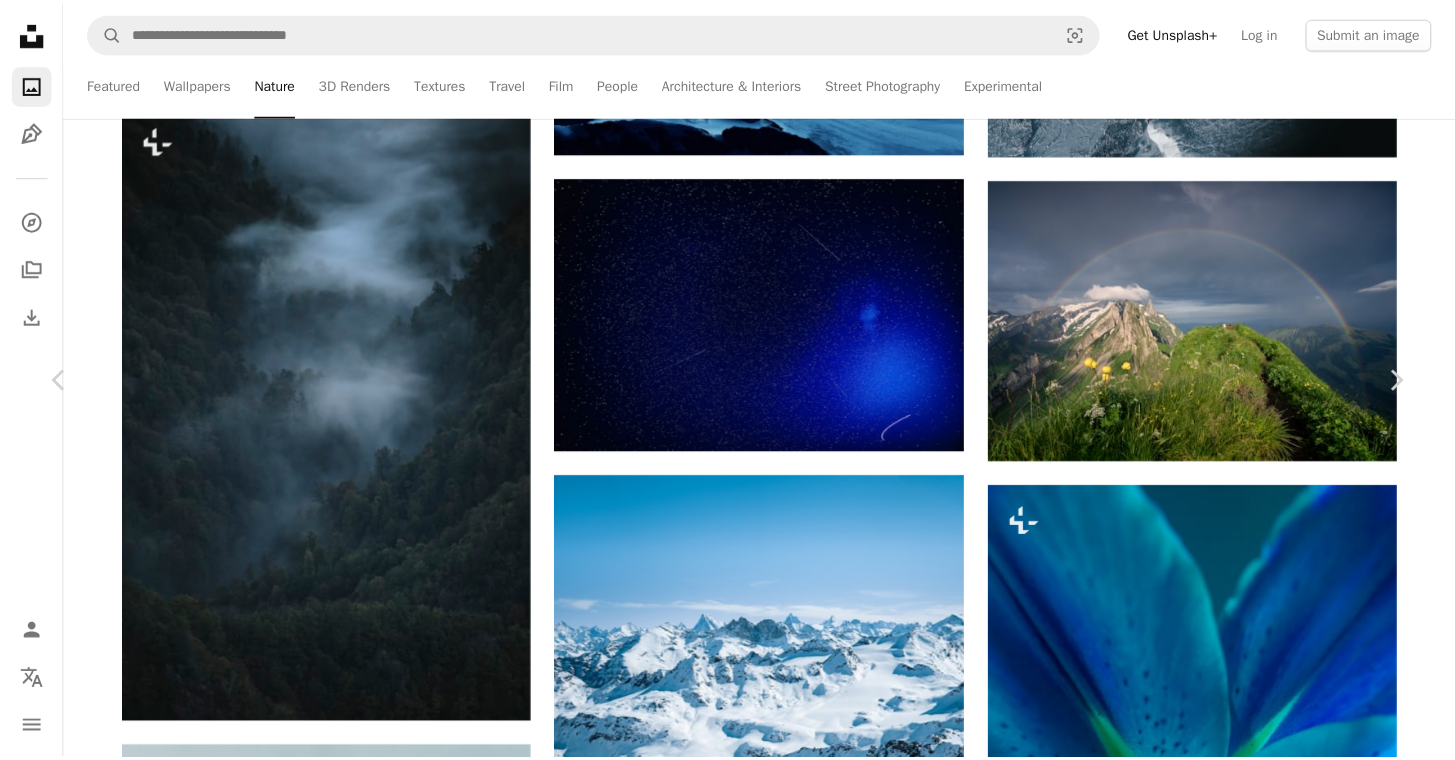 scroll, scrollTop: 5085, scrollLeft: 0, axis: vertical 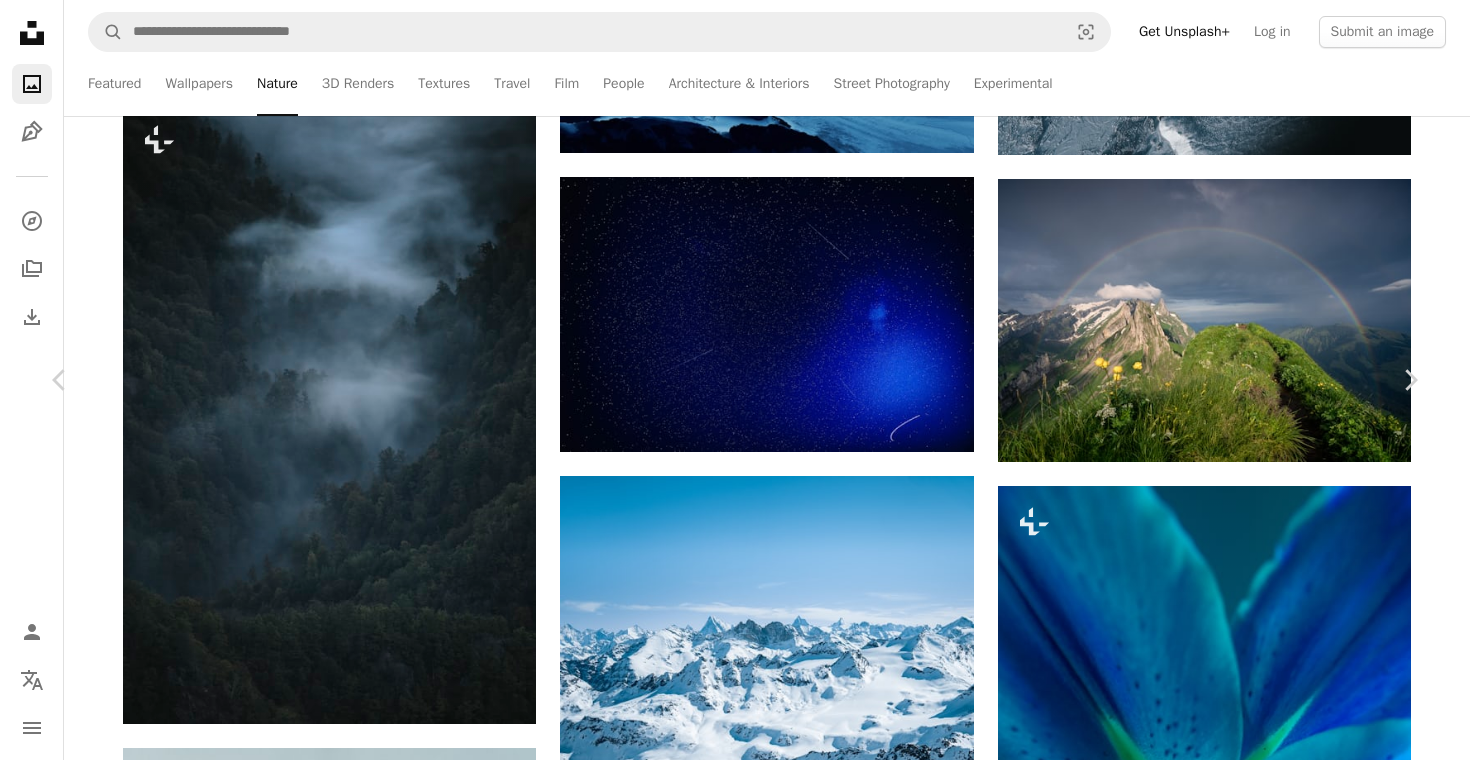 click on "An X shape" at bounding box center [20, 20] 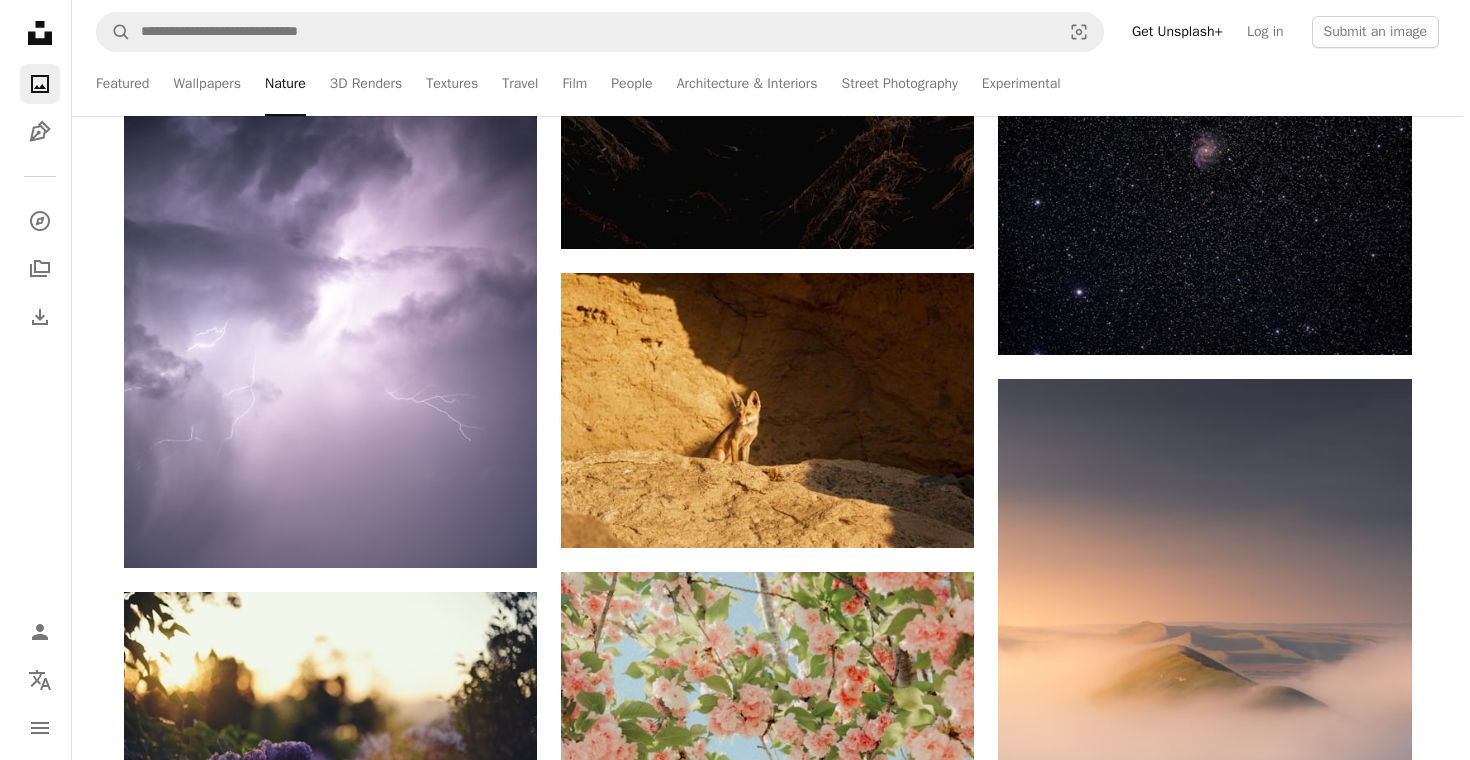 scroll, scrollTop: 40547, scrollLeft: 0, axis: vertical 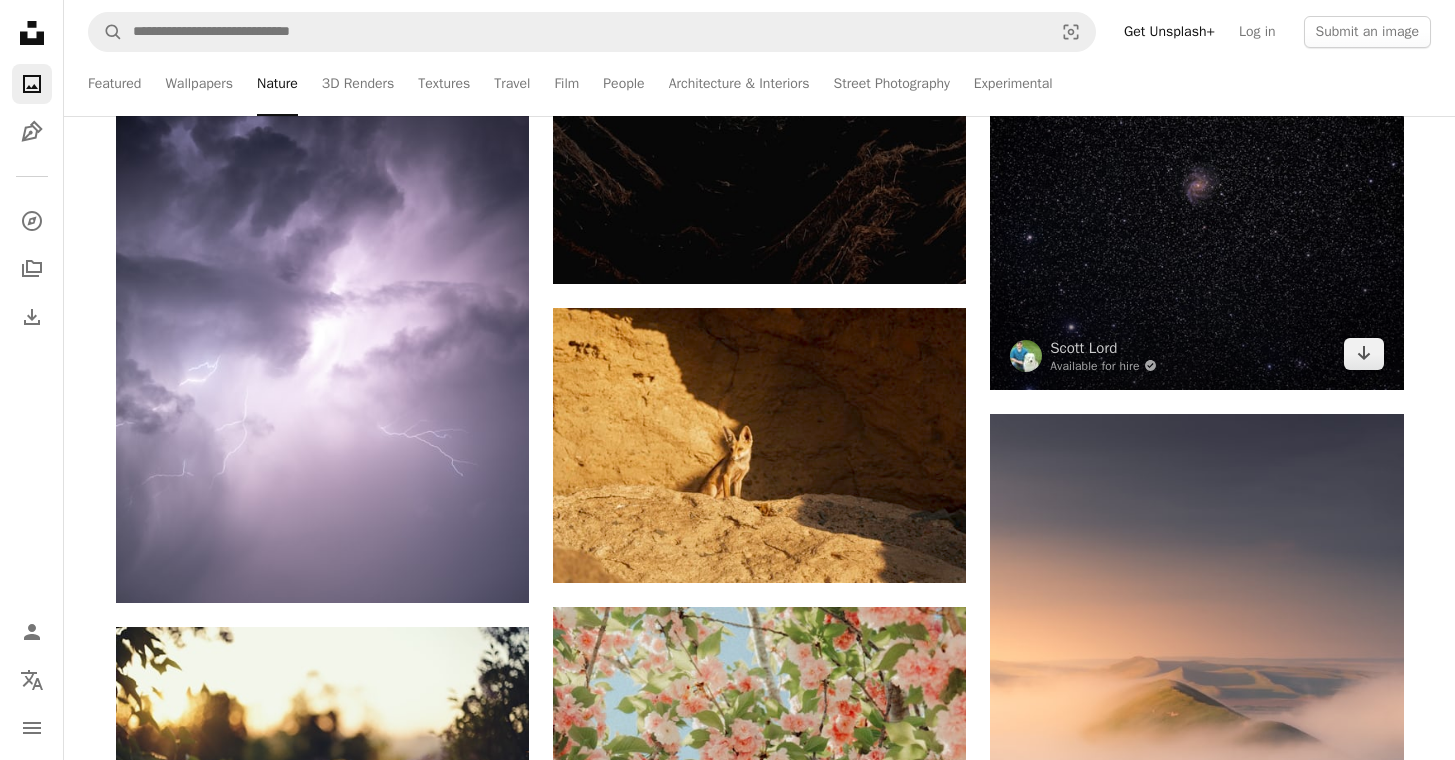 click at bounding box center [1196, 185] 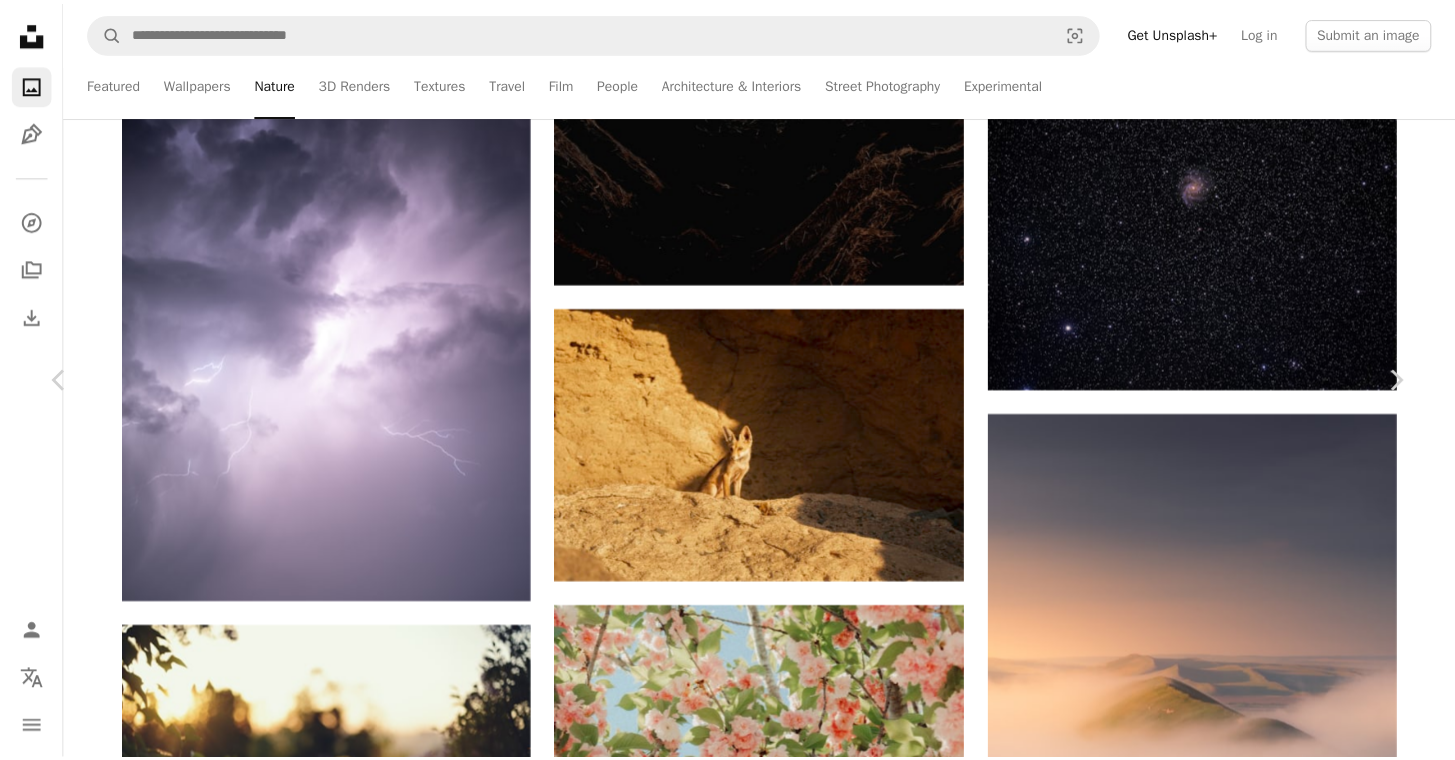 scroll, scrollTop: 4260, scrollLeft: 0, axis: vertical 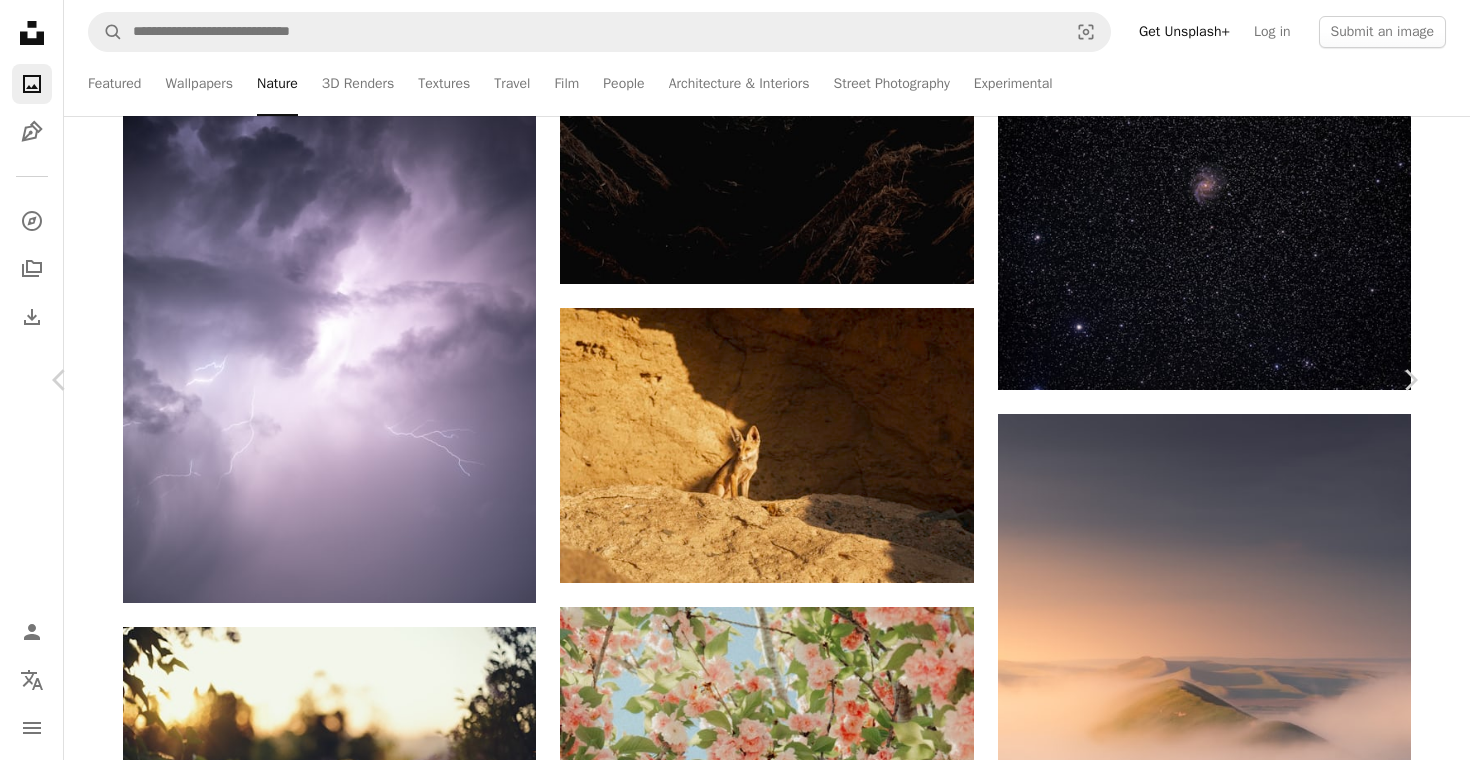 click on "An X shape" at bounding box center [20, 20] 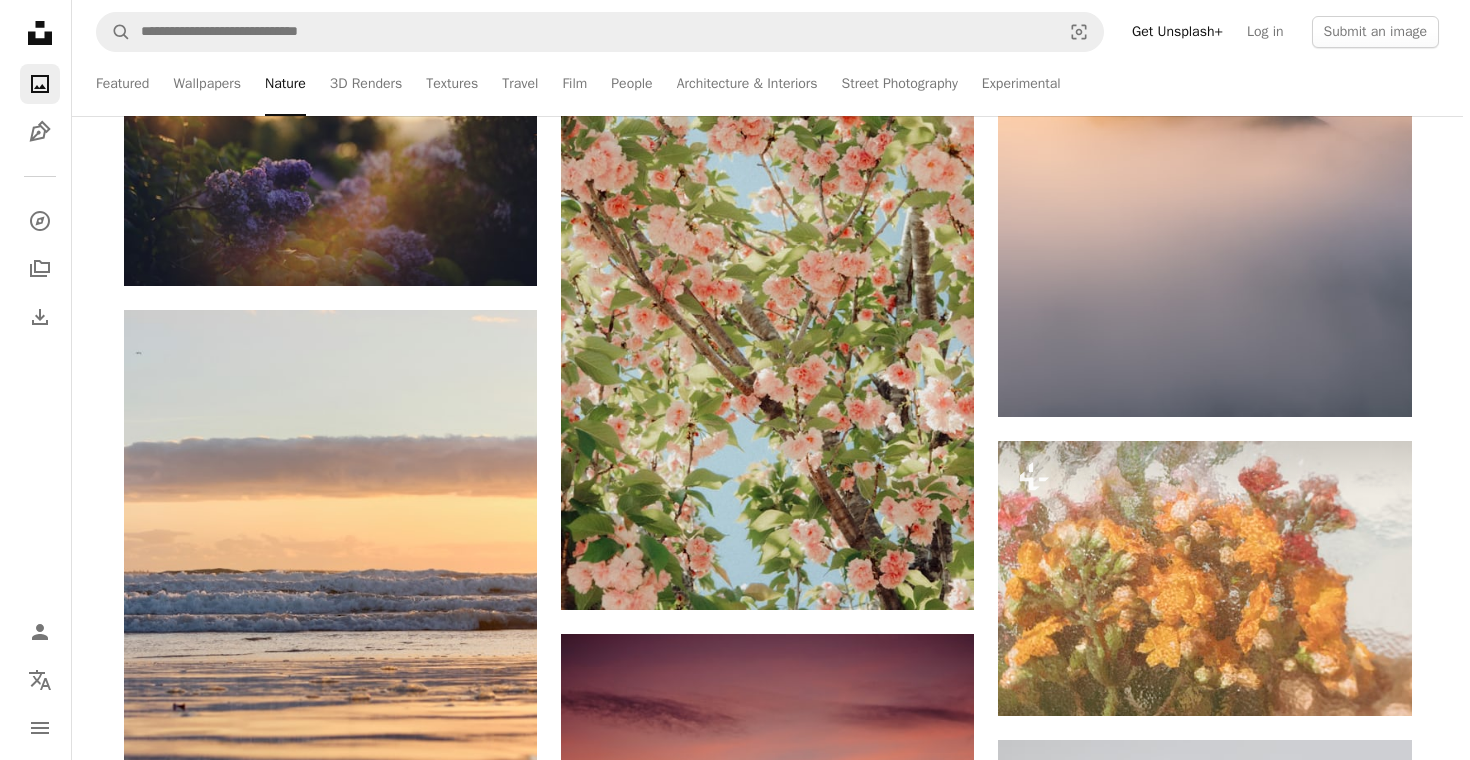scroll, scrollTop: 41159, scrollLeft: 0, axis: vertical 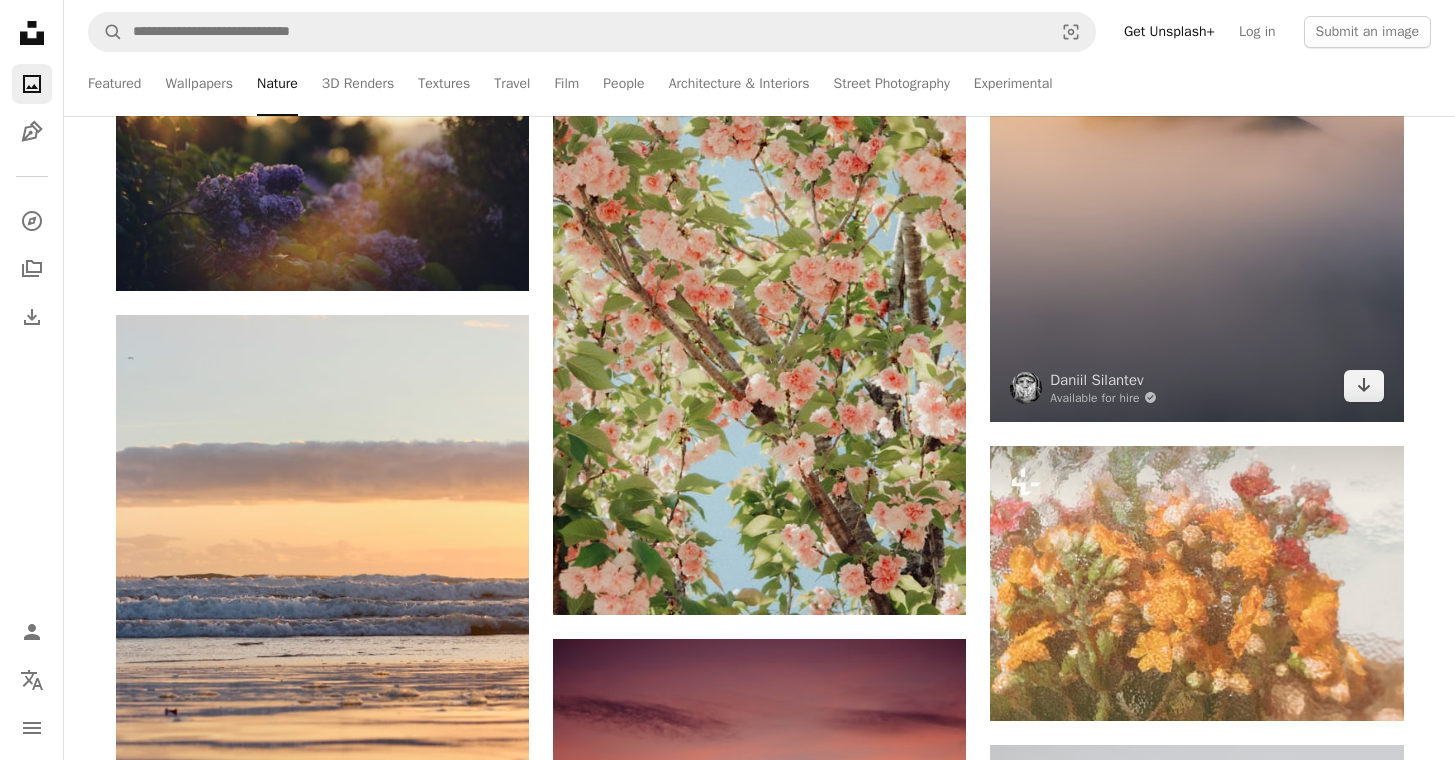 click at bounding box center (1196, 112) 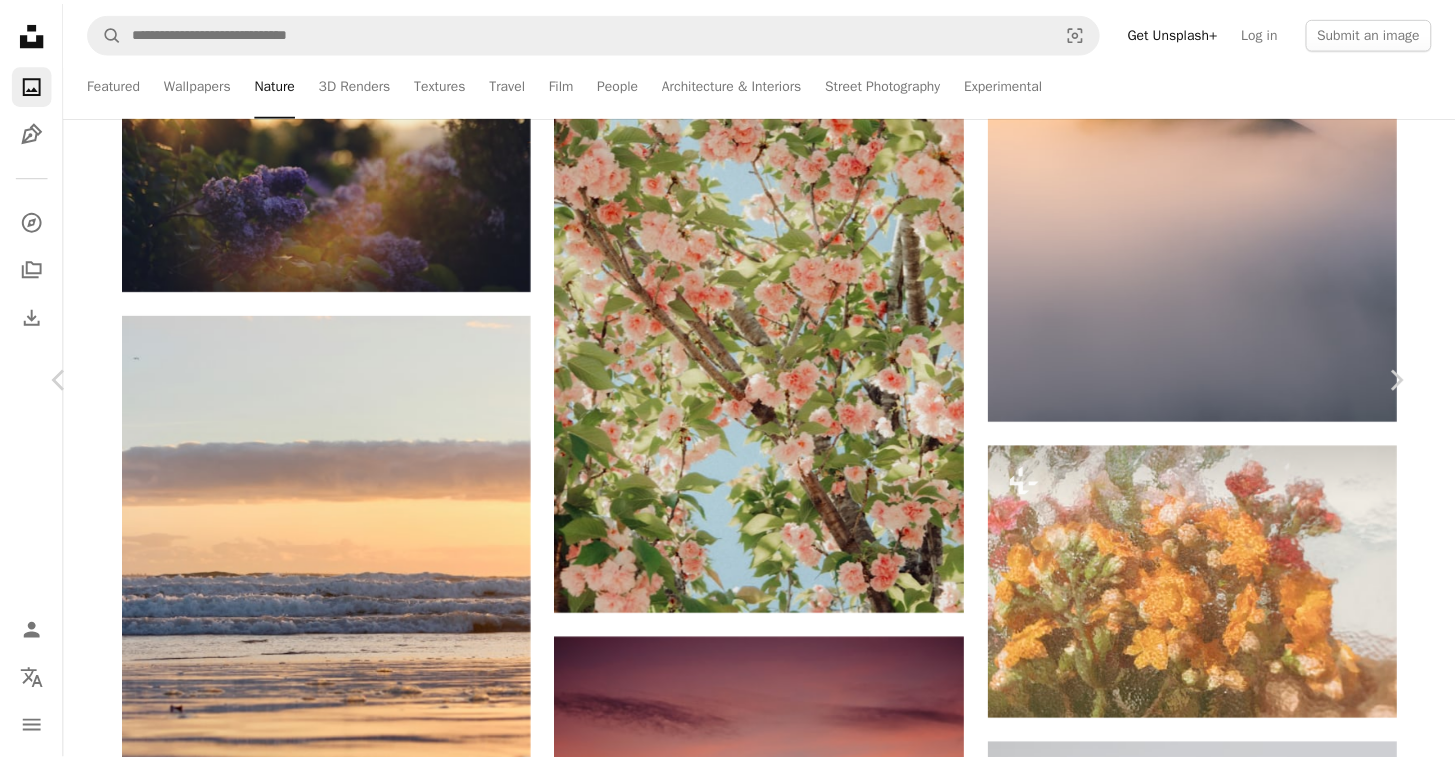 scroll, scrollTop: 4051, scrollLeft: 0, axis: vertical 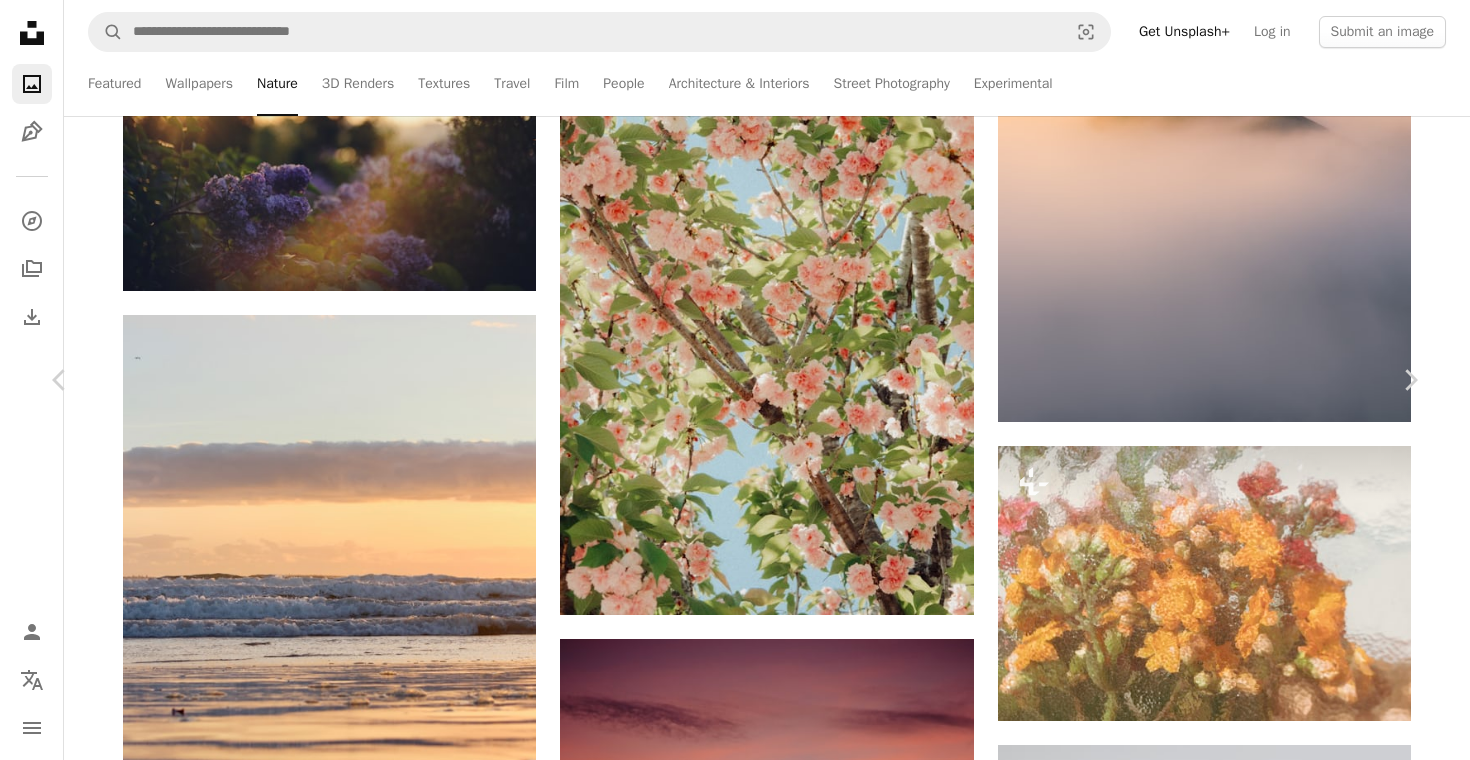 click on "An X shape" at bounding box center [20, 20] 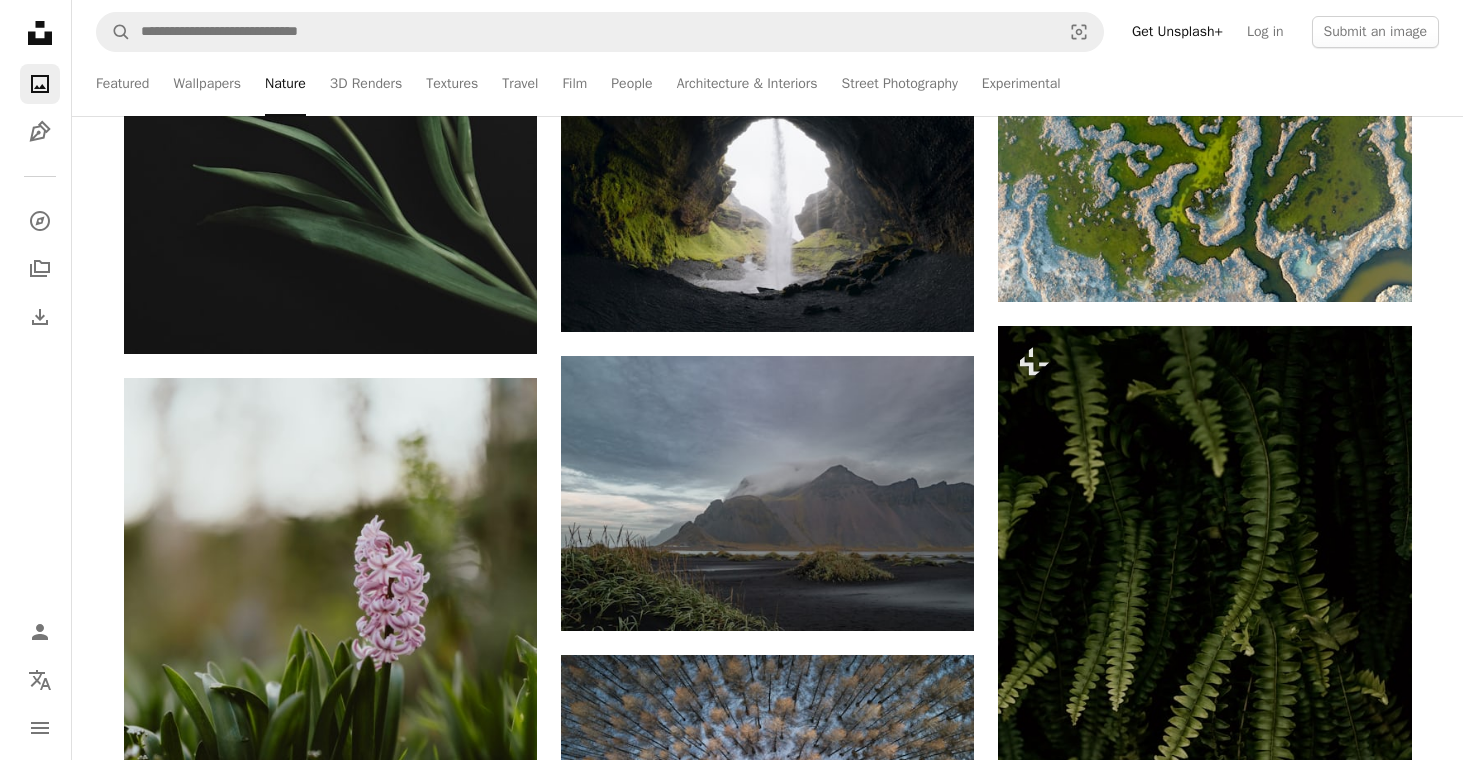 scroll, scrollTop: 63805, scrollLeft: 0, axis: vertical 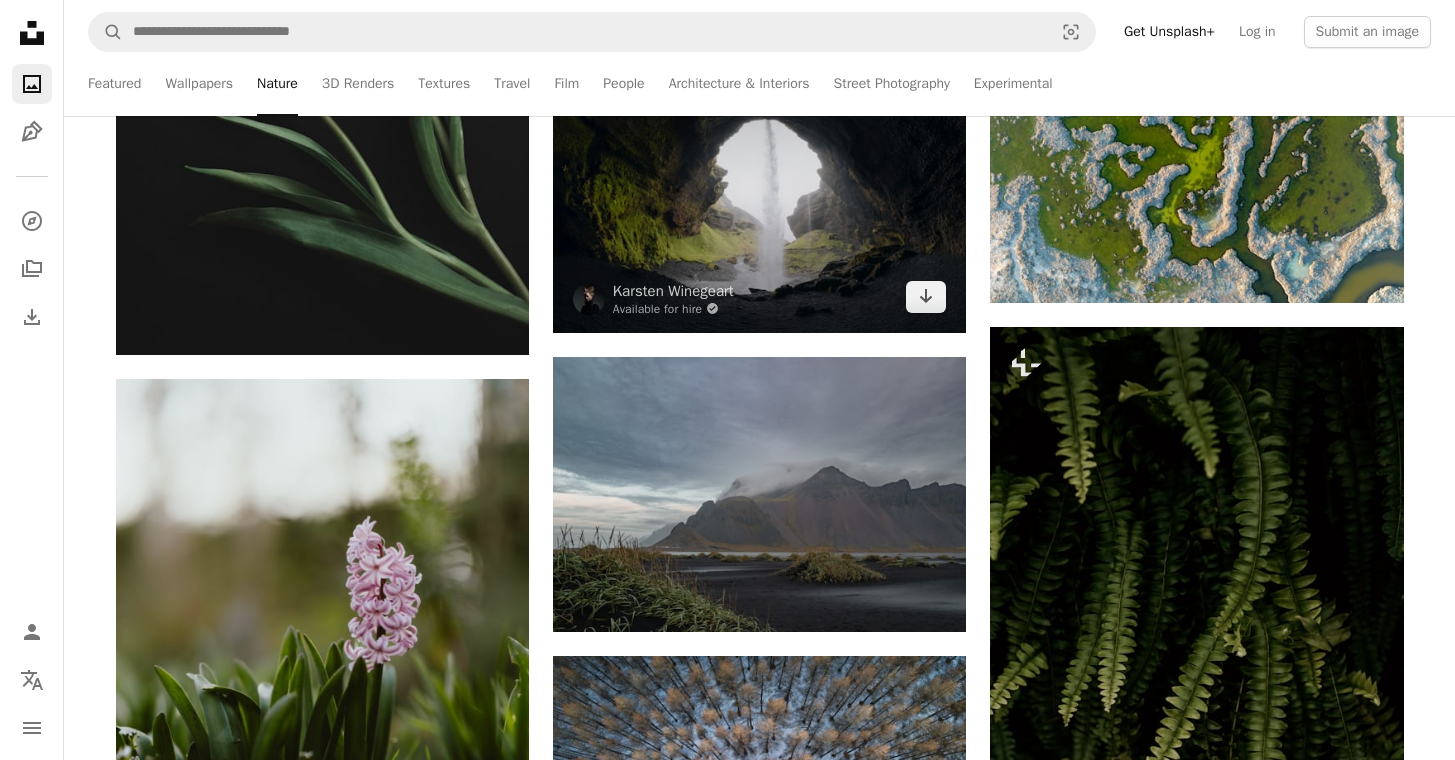 click at bounding box center [759, 189] 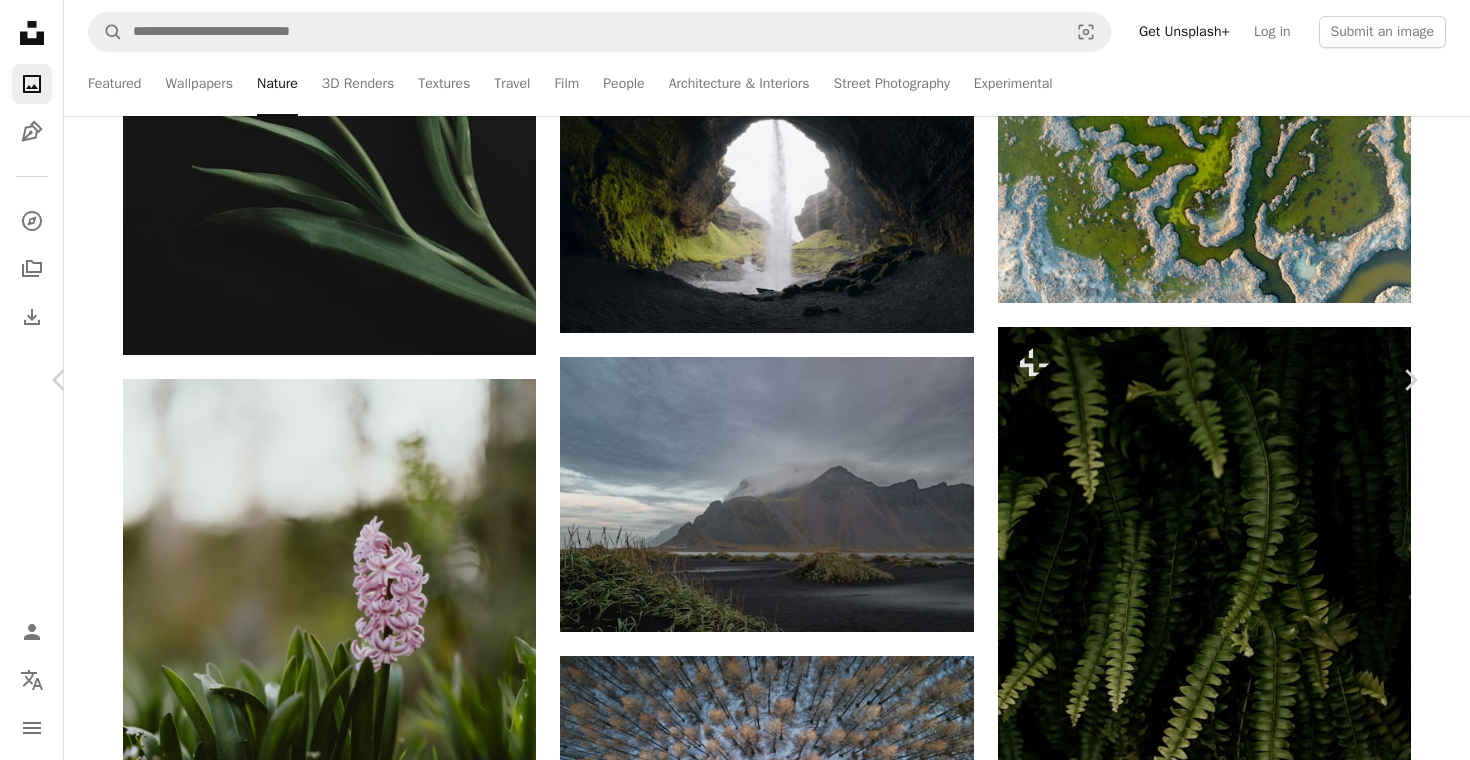 scroll, scrollTop: 2171, scrollLeft: 0, axis: vertical 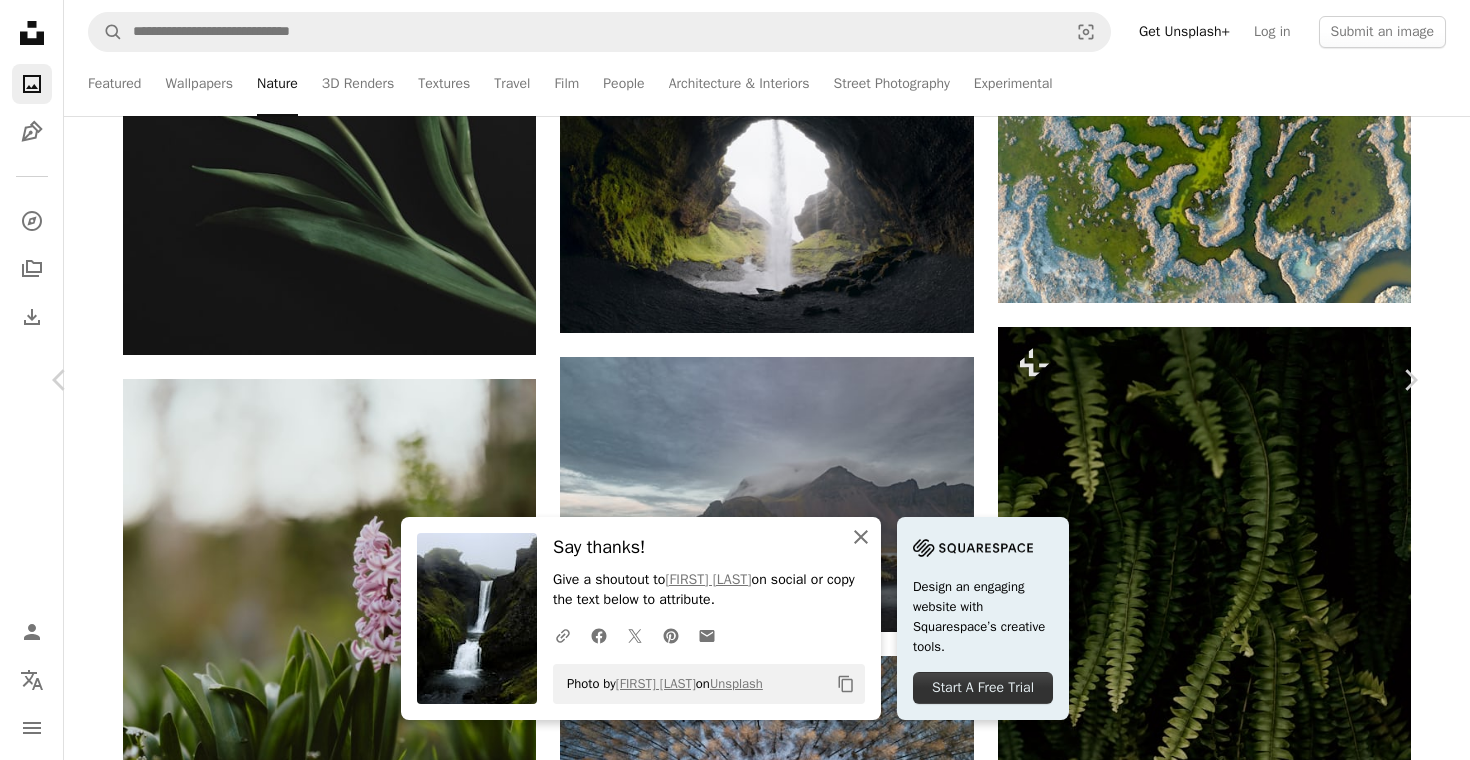 click on "An X shape" 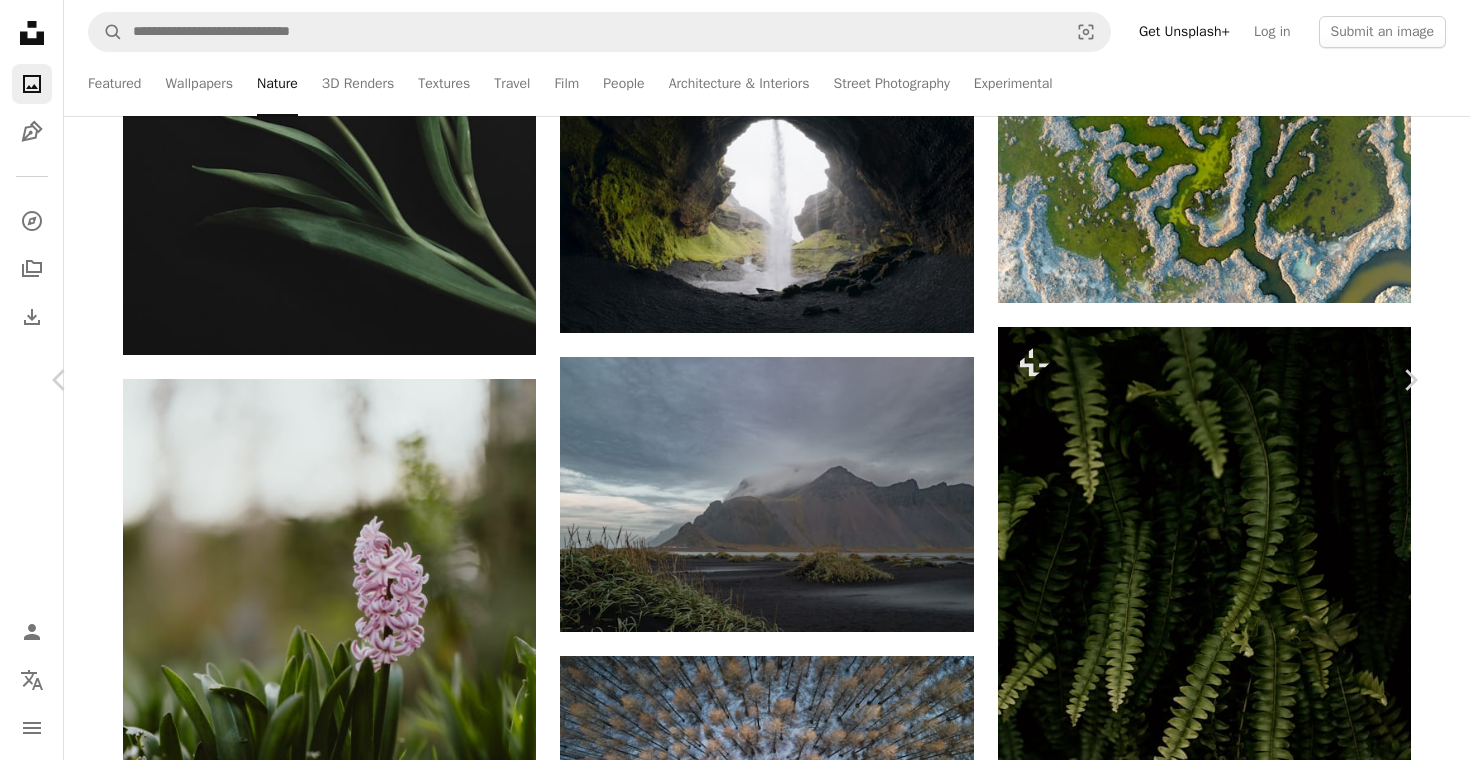 click on "Arrow pointing down" 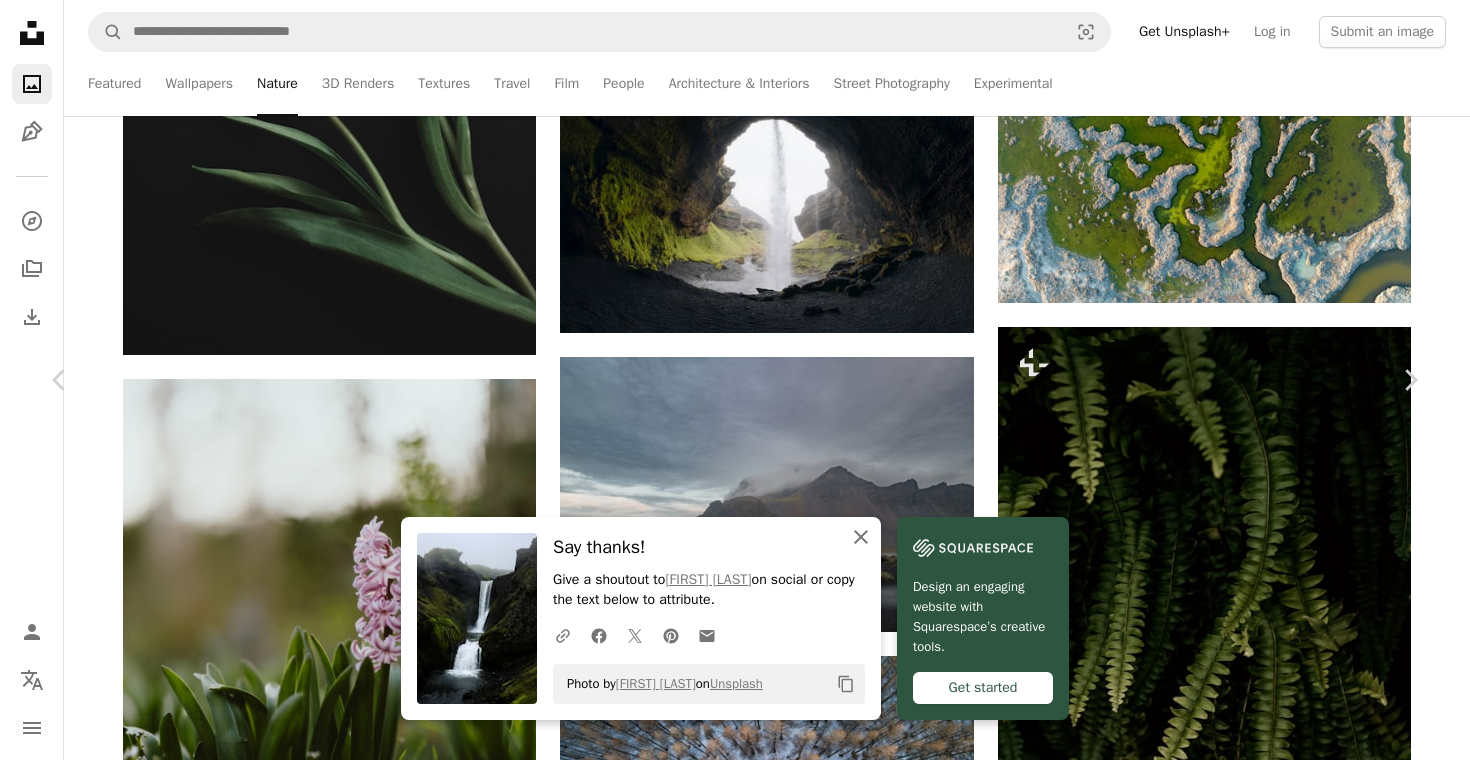 click on "An X shape" 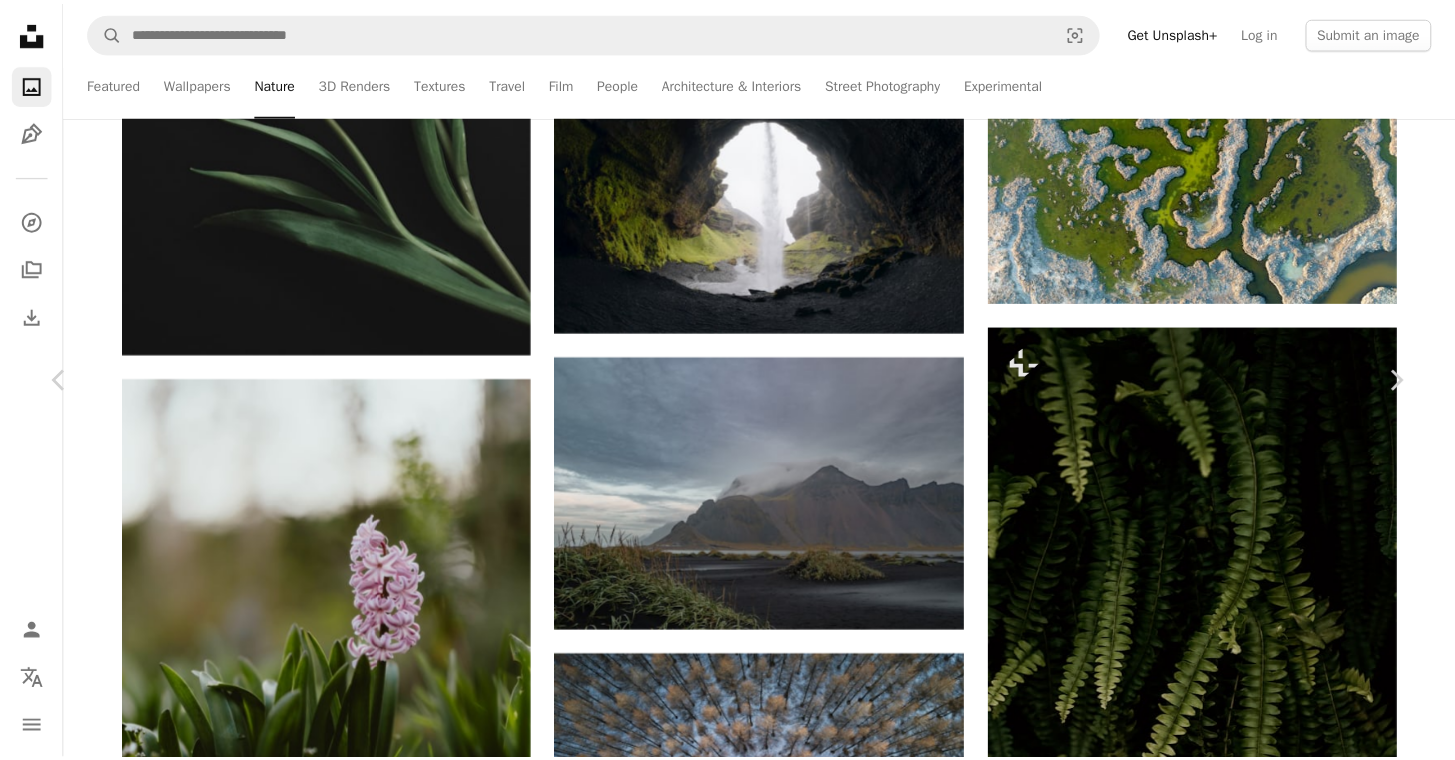 scroll, scrollTop: 6965, scrollLeft: 0, axis: vertical 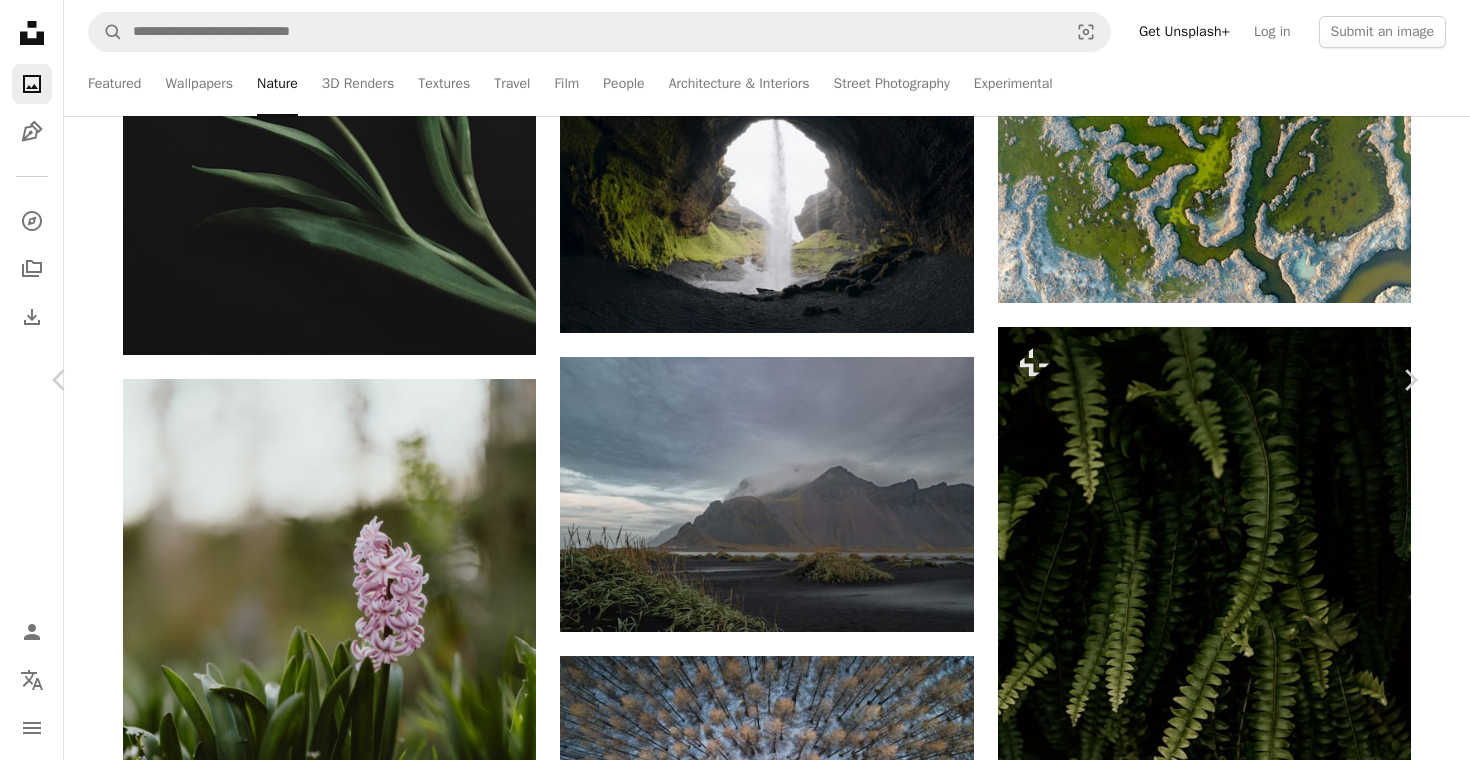 click on "An X shape" at bounding box center [20, 20] 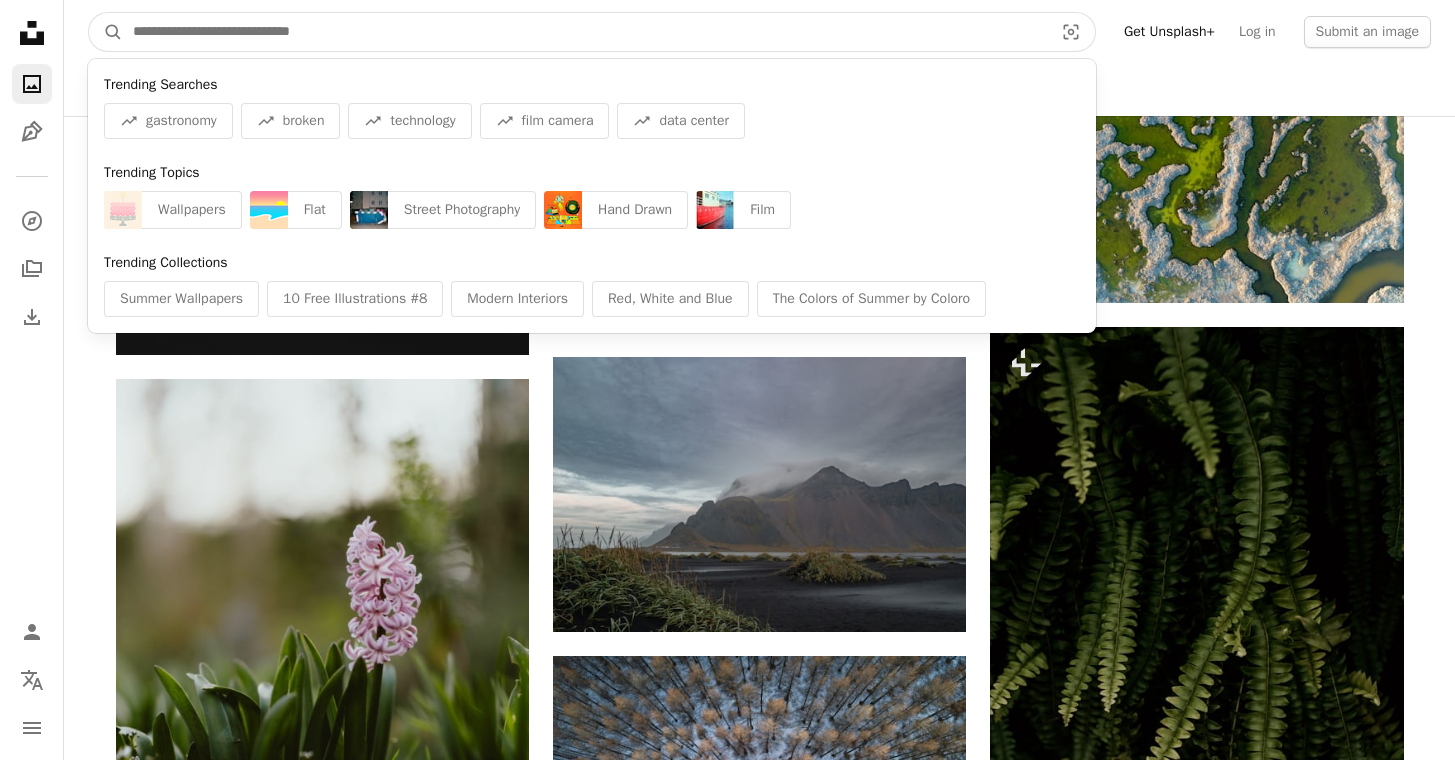 click at bounding box center [585, 32] 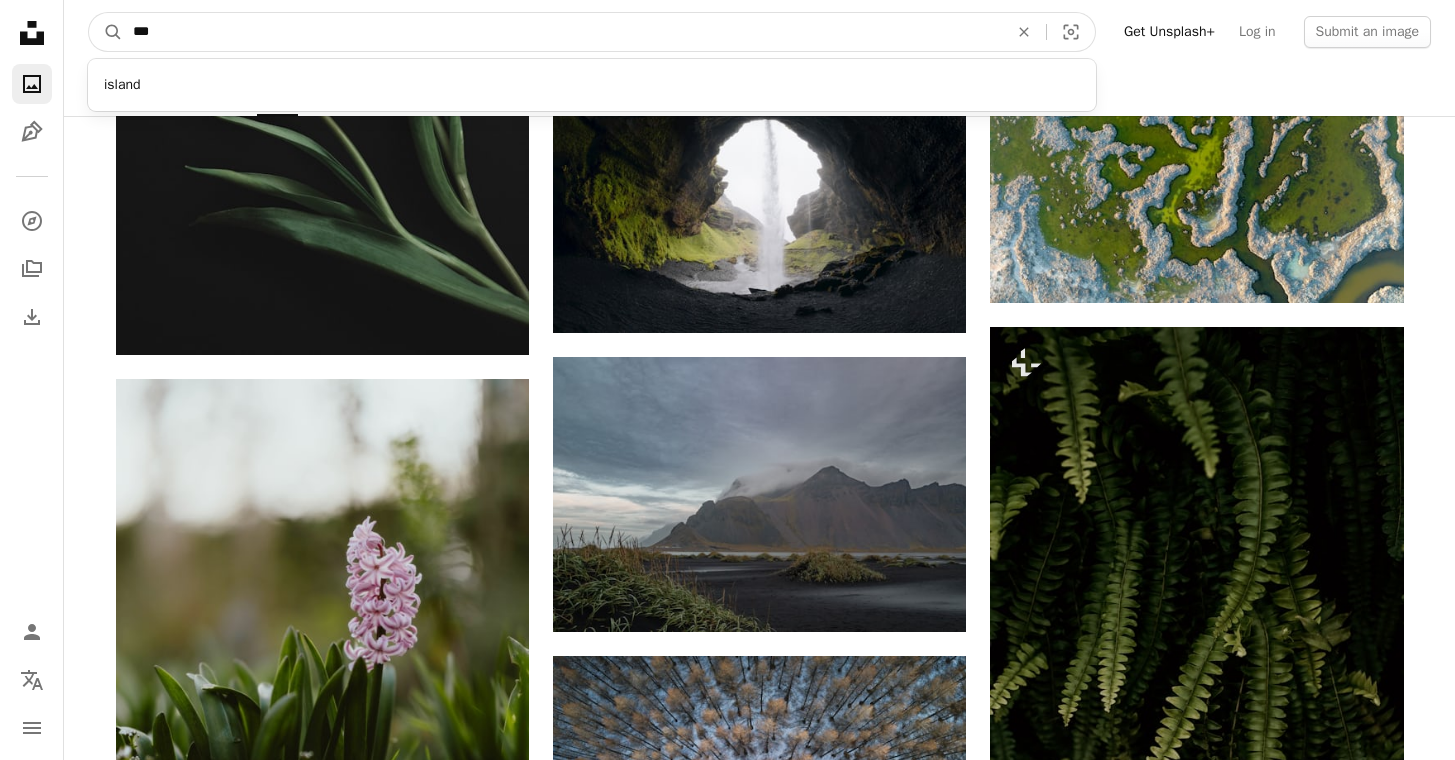 type on "***" 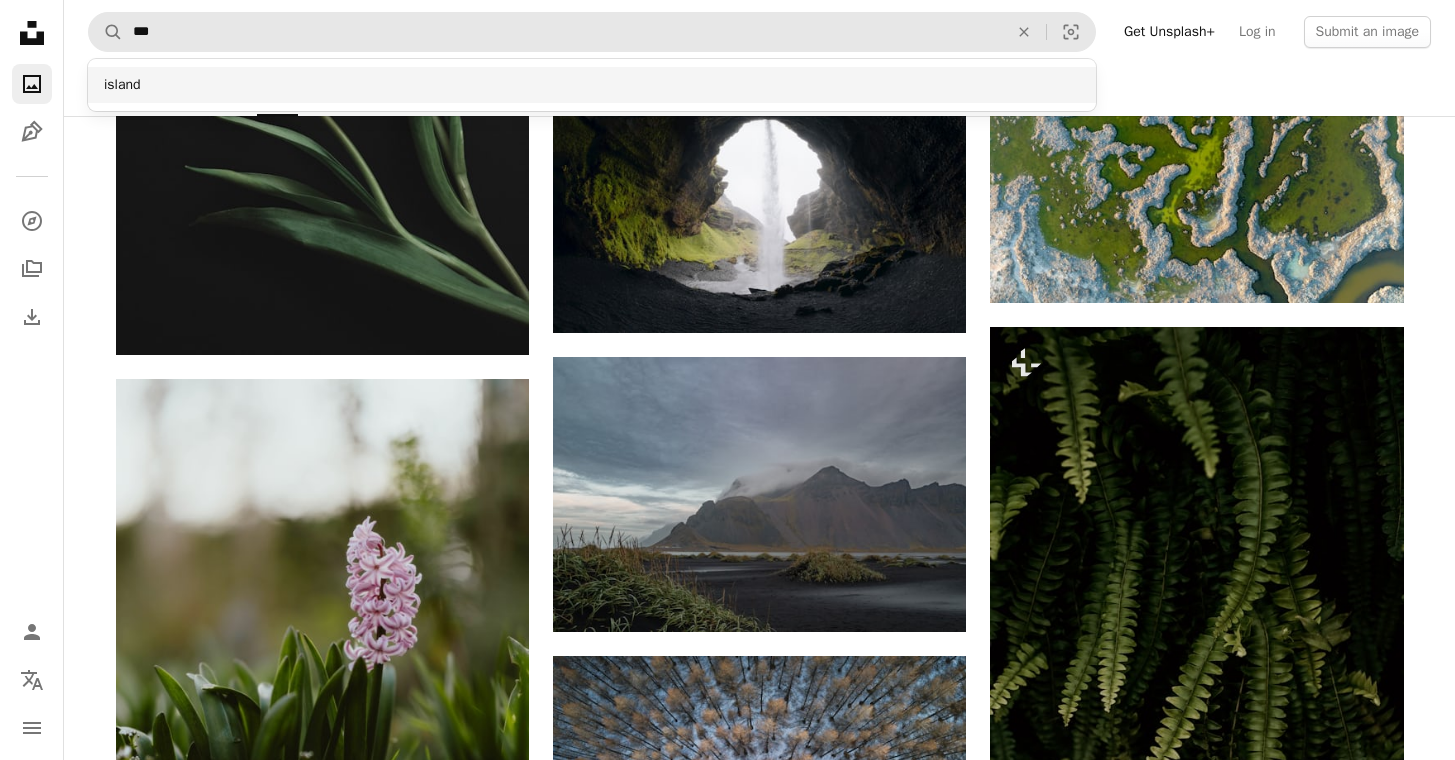 click on "island" at bounding box center (592, 85) 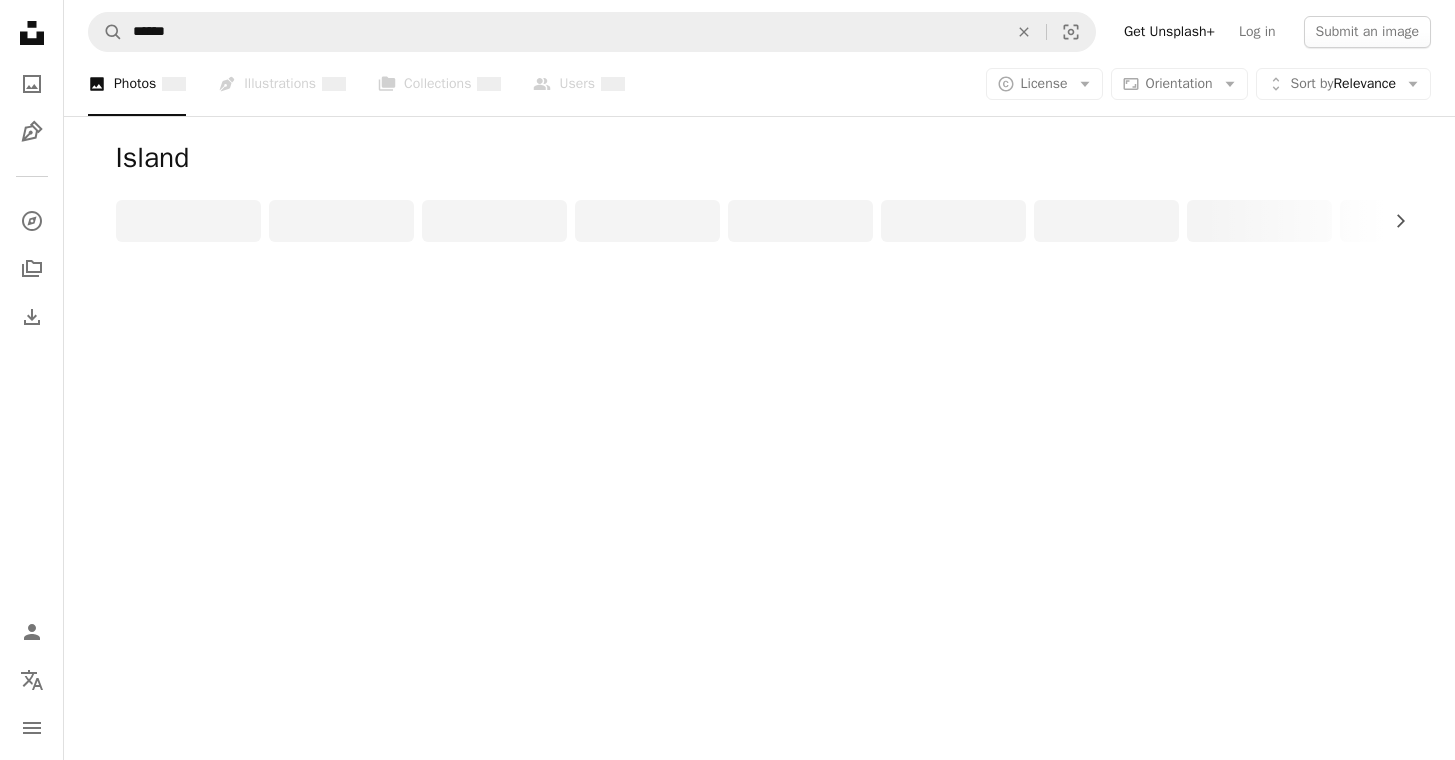 scroll, scrollTop: 0, scrollLeft: 0, axis: both 